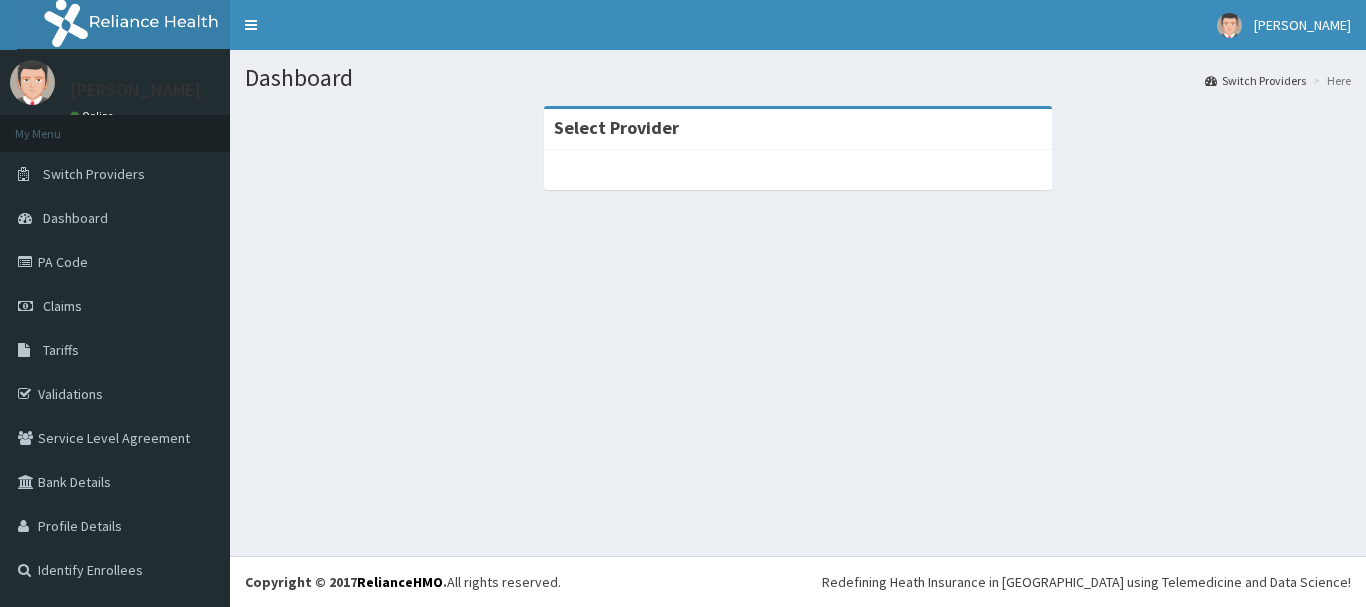 scroll, scrollTop: 0, scrollLeft: 0, axis: both 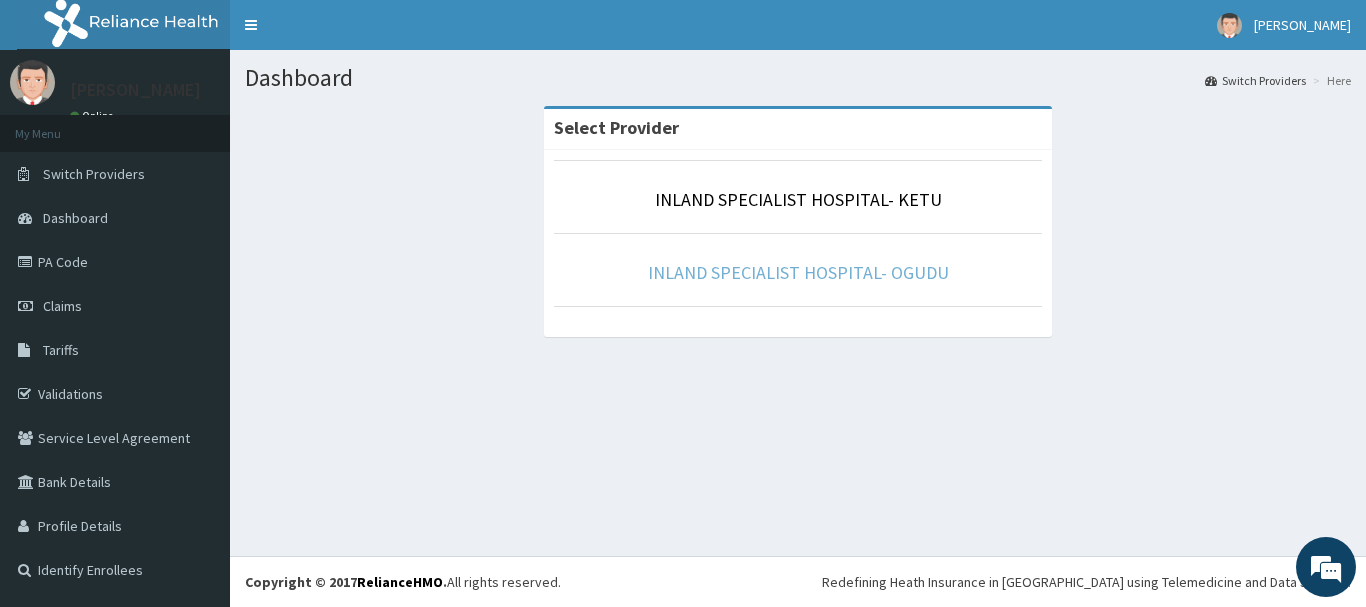 click on "INLAND SPECIALIST HOSPITAL- OGUDU" at bounding box center (798, 272) 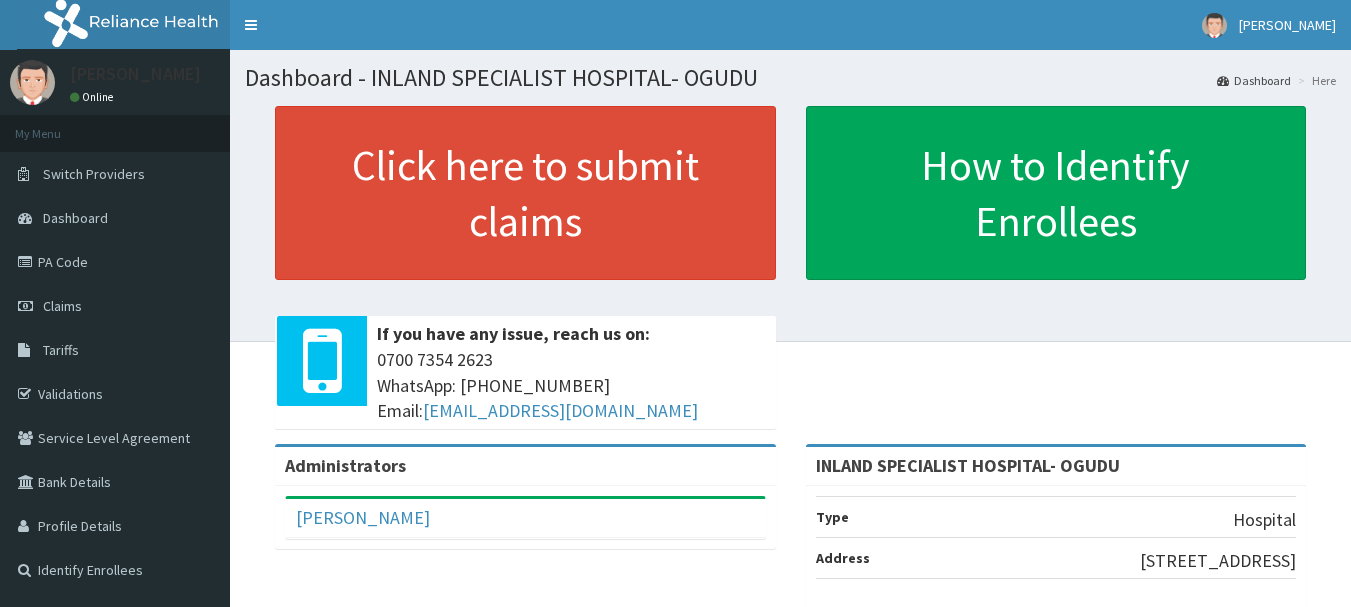 scroll, scrollTop: 0, scrollLeft: 0, axis: both 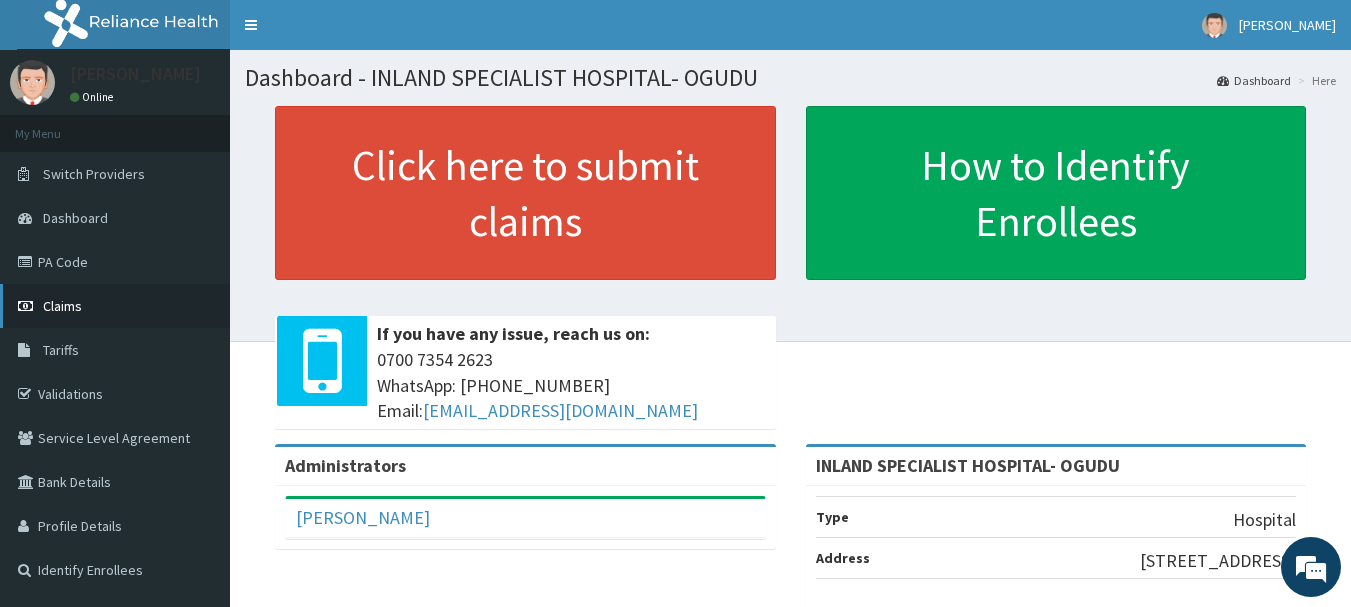 click on "Claims" at bounding box center (62, 306) 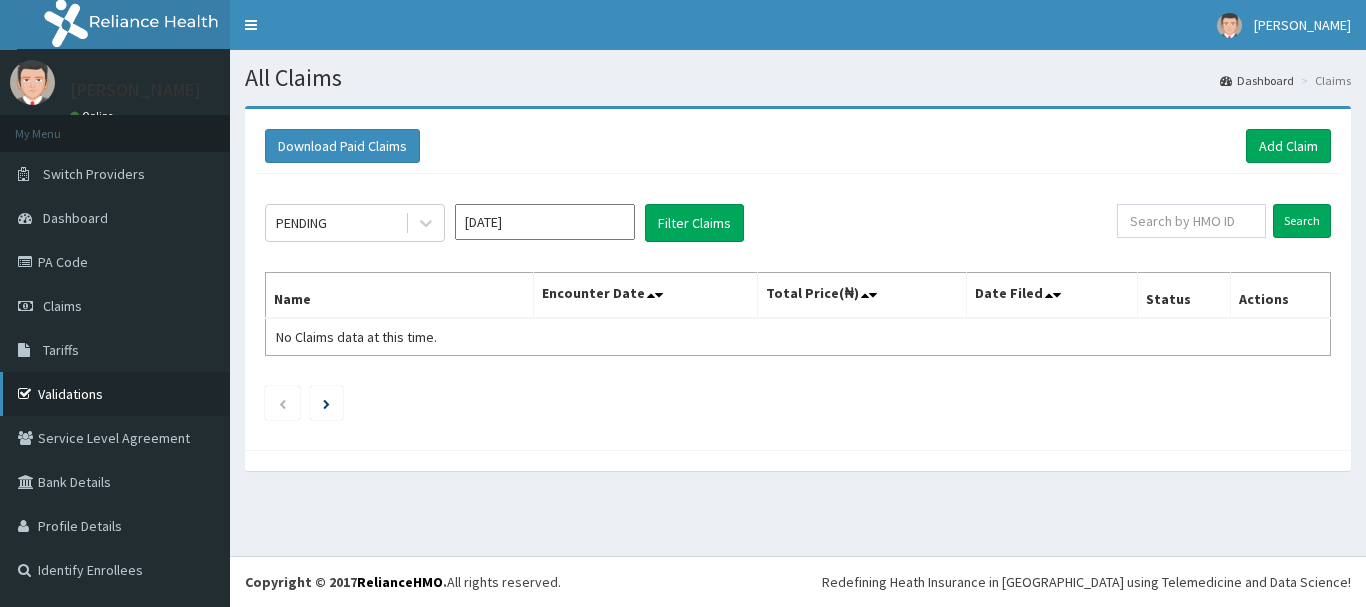 scroll, scrollTop: 0, scrollLeft: 0, axis: both 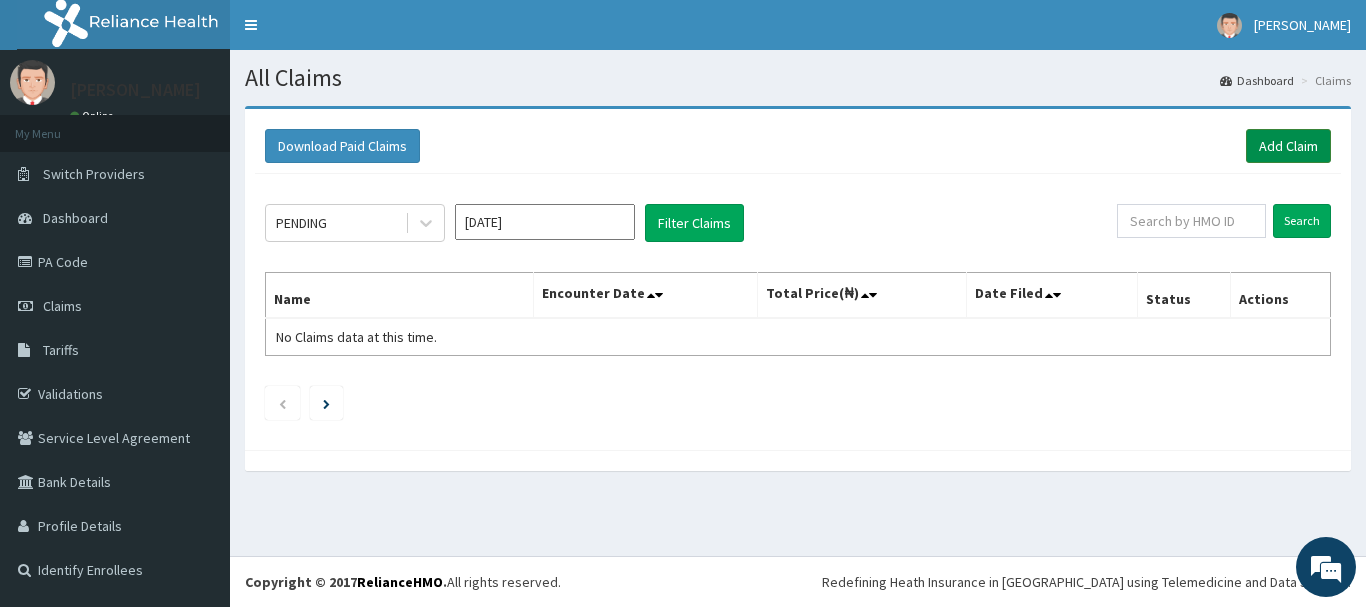 click on "Add Claim" at bounding box center [1288, 146] 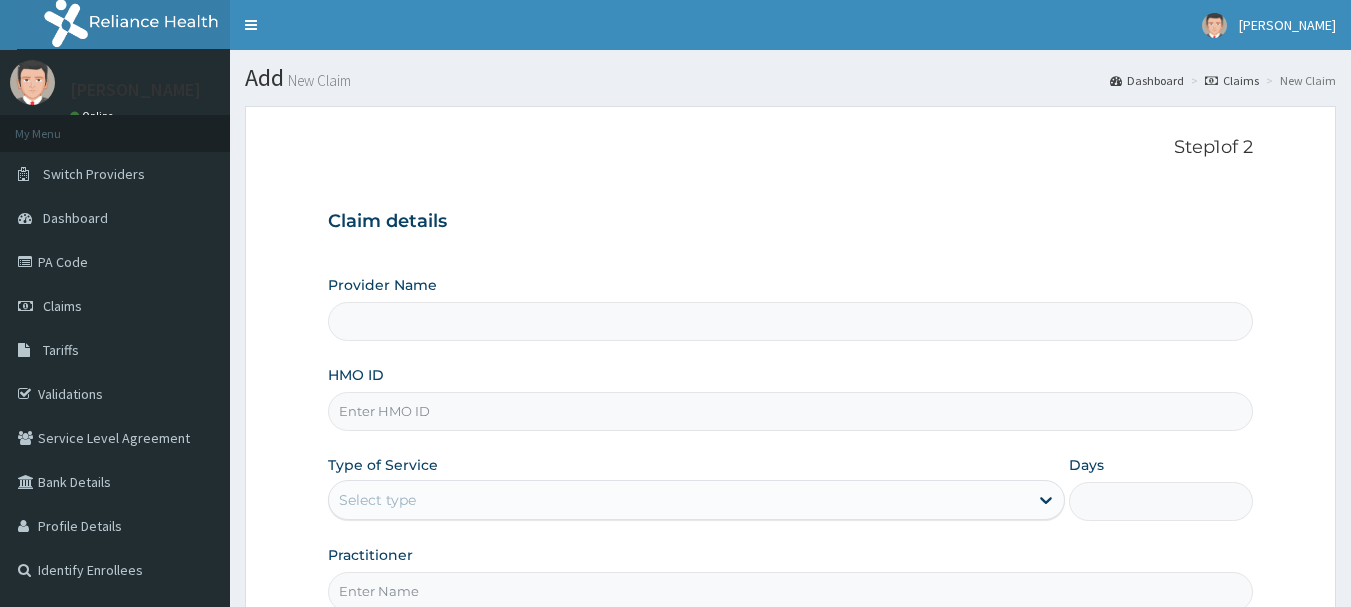 scroll, scrollTop: 0, scrollLeft: 0, axis: both 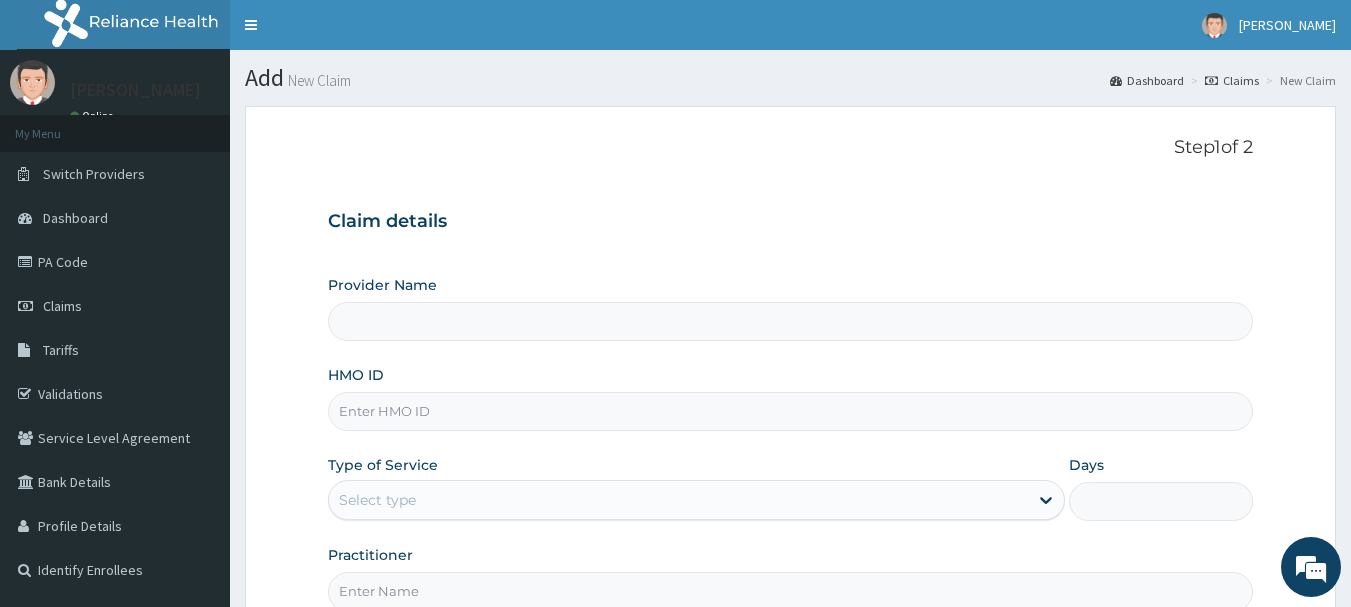 type on "INLAND SPECIALIST HOSPITAL- OGUDU" 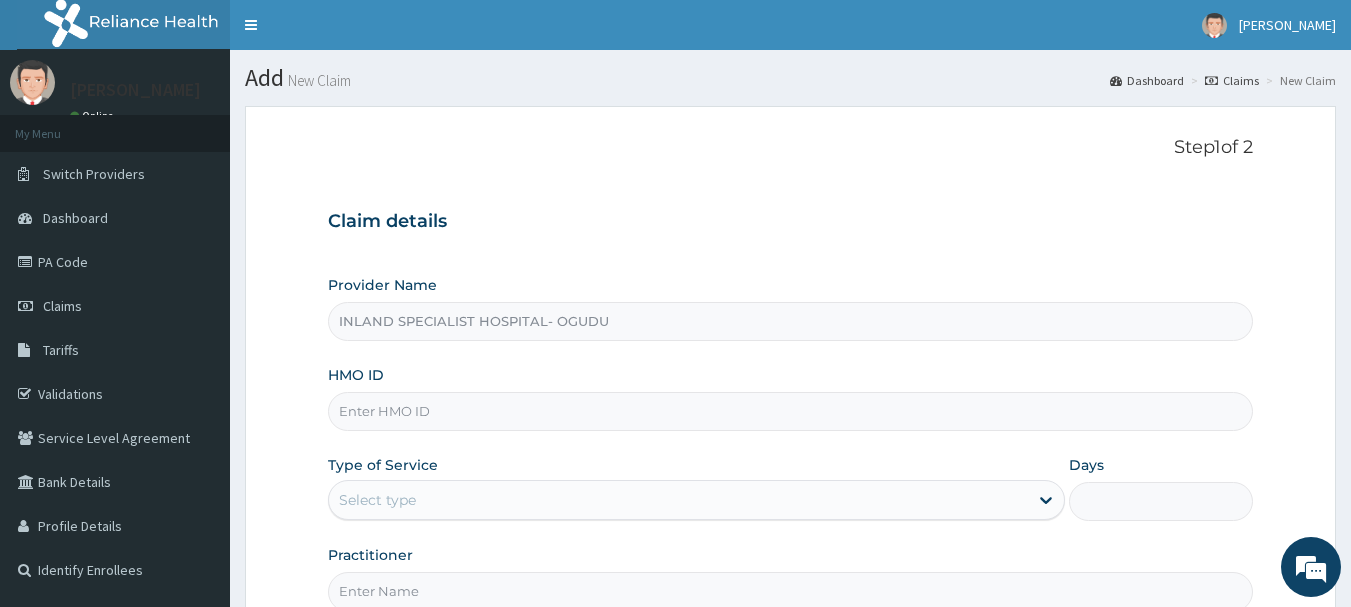 click on "HMO ID" at bounding box center [791, 411] 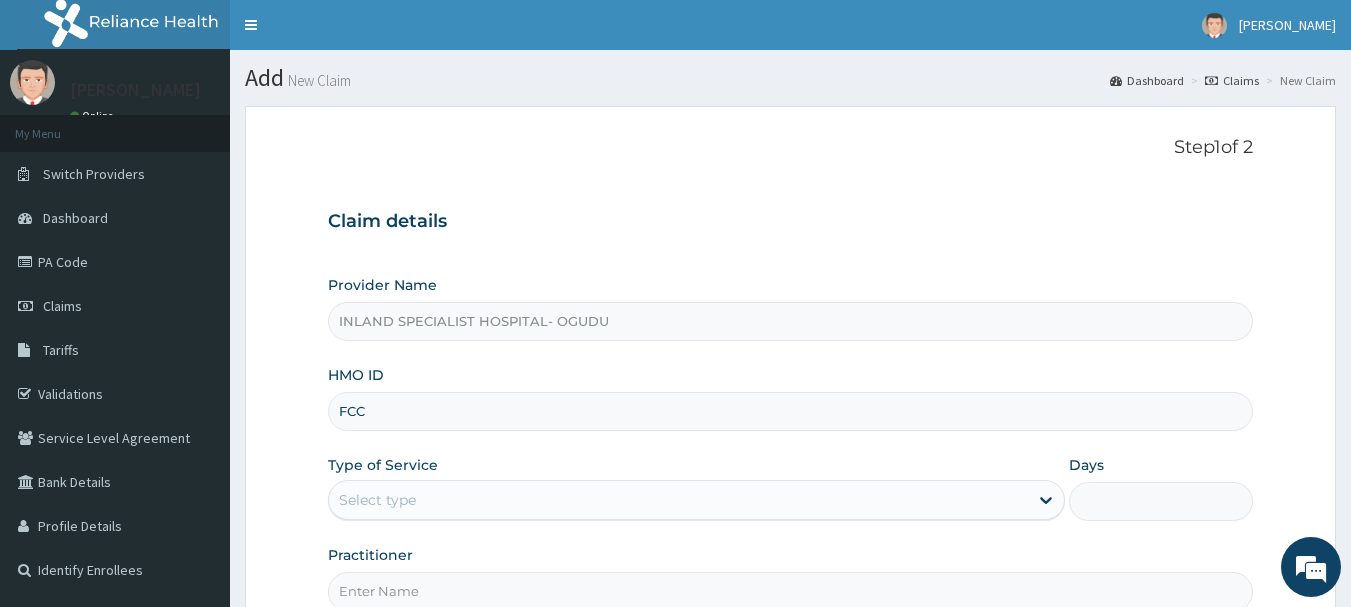 scroll, scrollTop: 0, scrollLeft: 0, axis: both 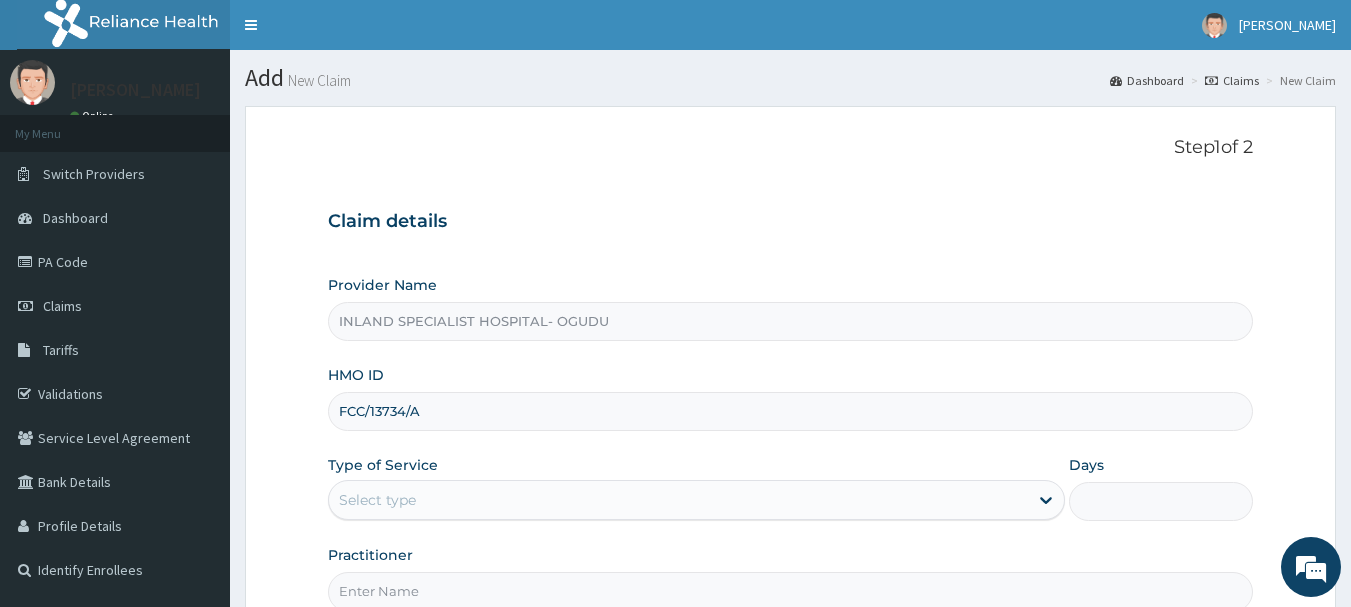 type on "FCC/13734/A" 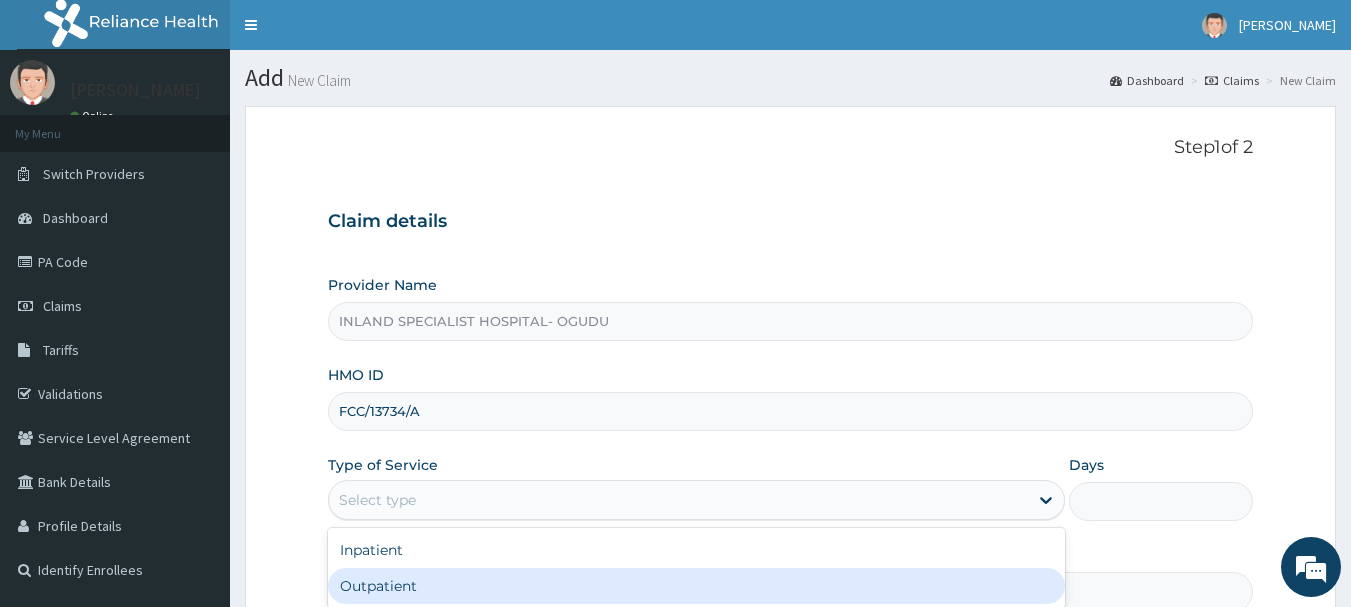 click on "Outpatient" at bounding box center [696, 586] 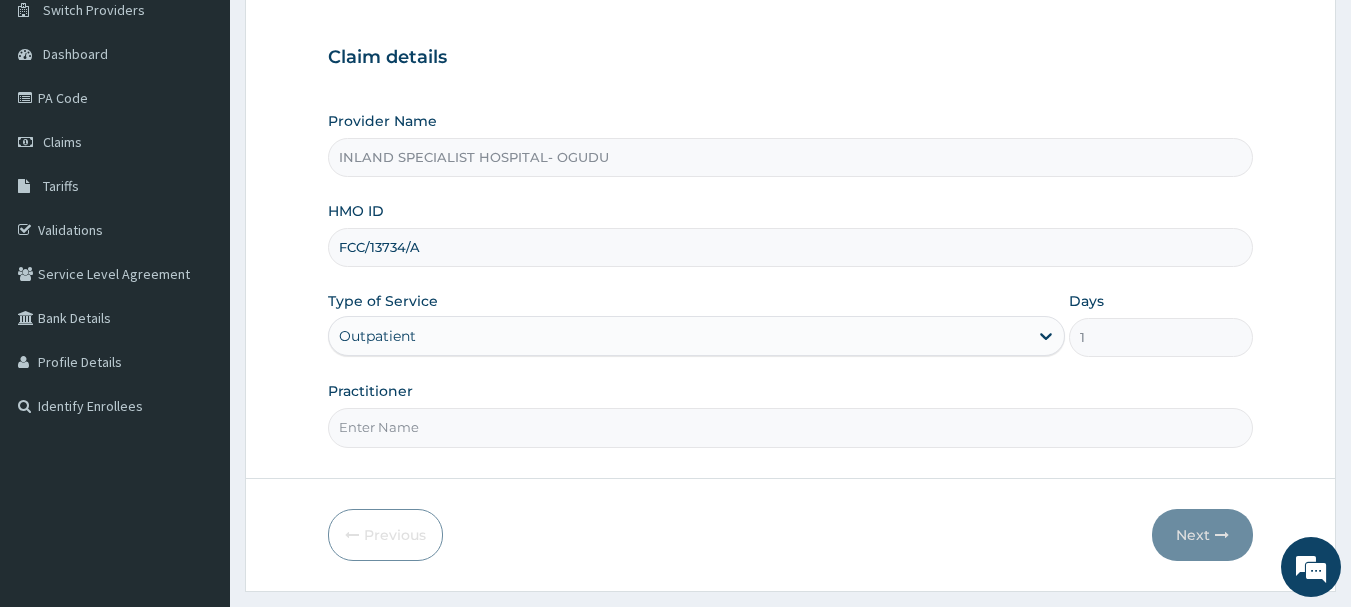 scroll, scrollTop: 215, scrollLeft: 0, axis: vertical 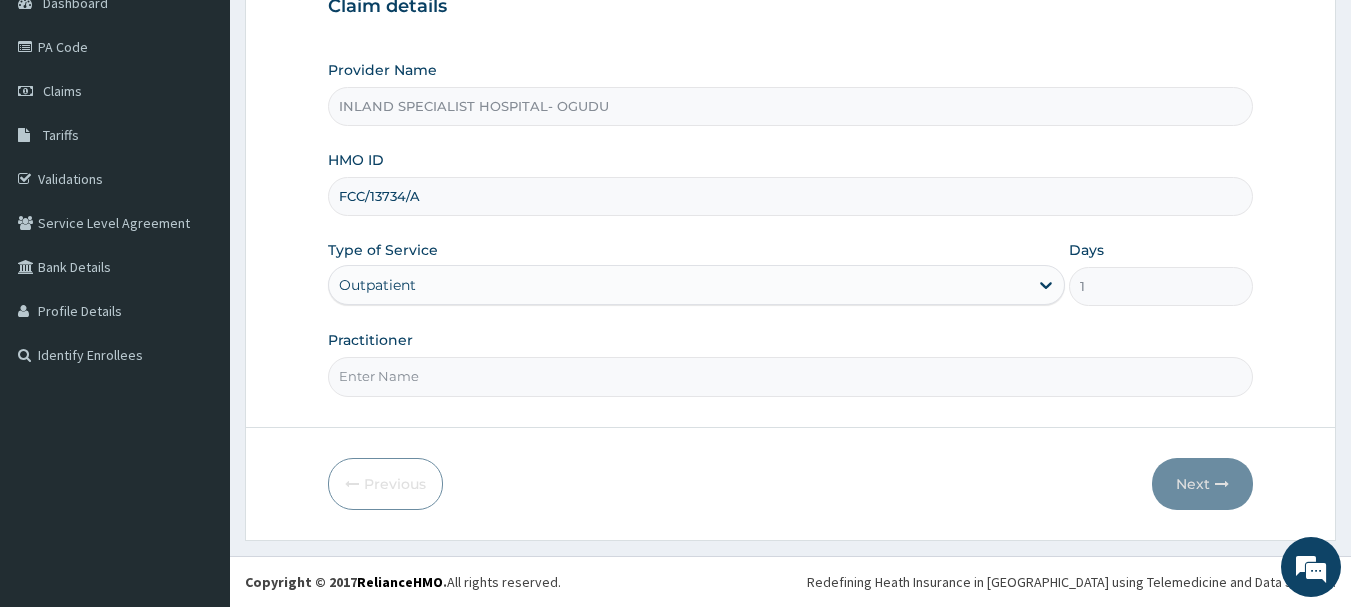 click on "Practitioner" at bounding box center [791, 376] 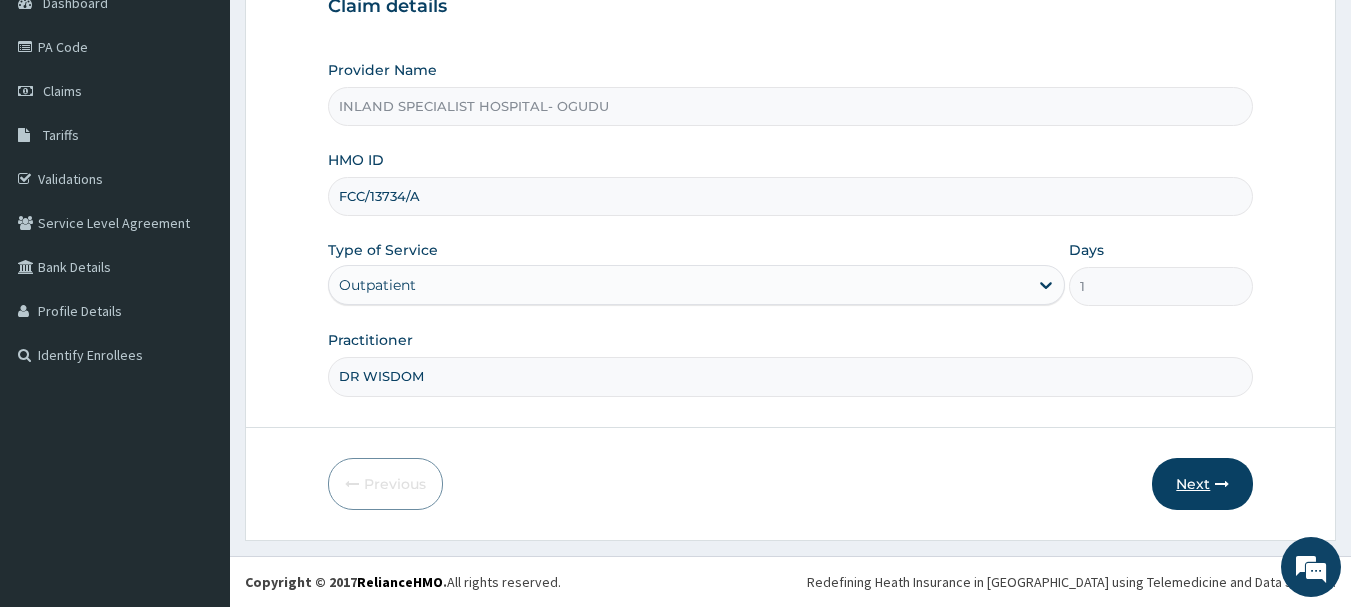 type on "DR WISDOM" 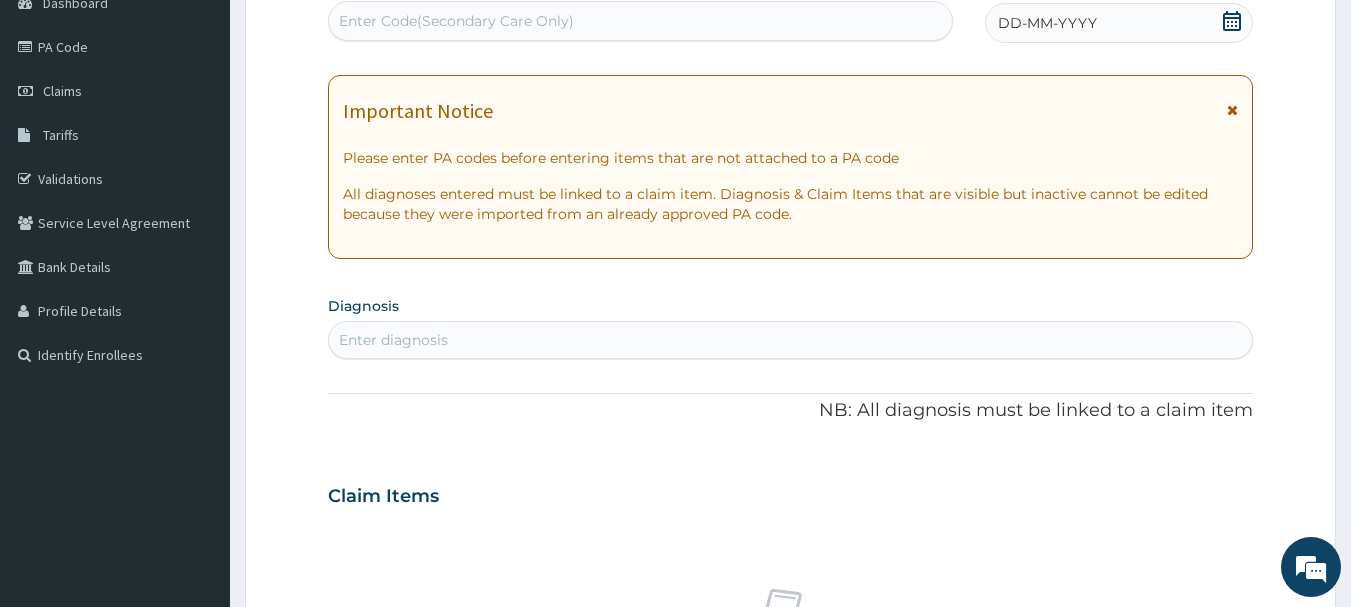 click 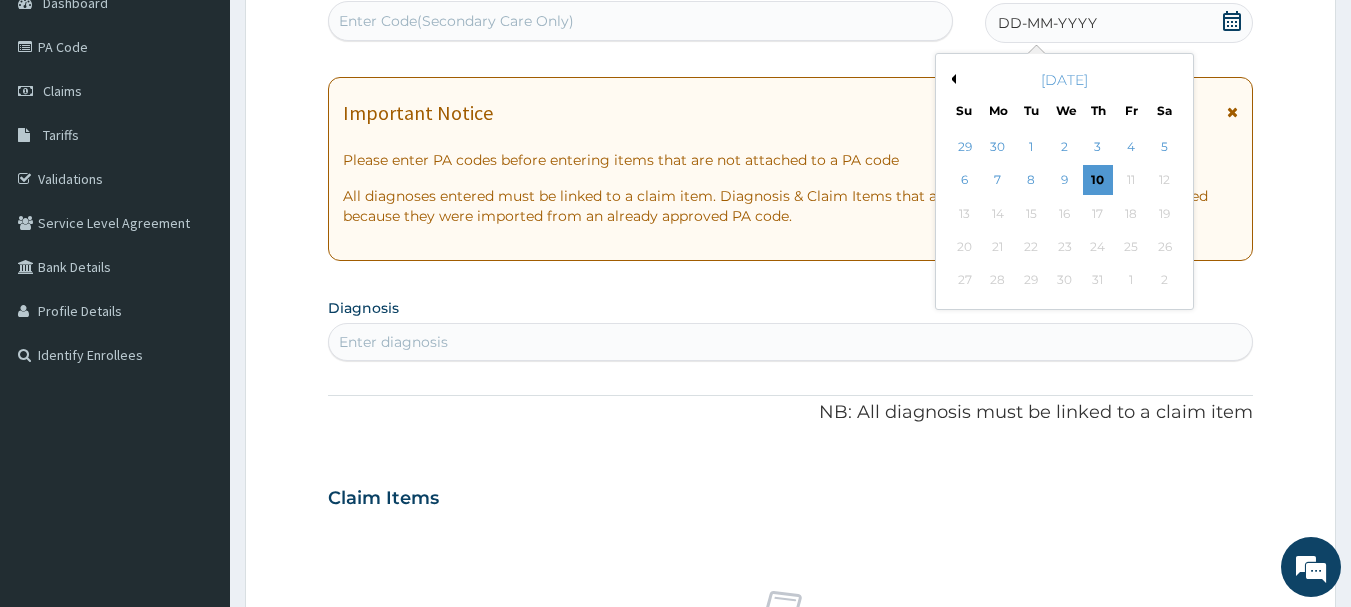 click on "Previous Month" at bounding box center (951, 79) 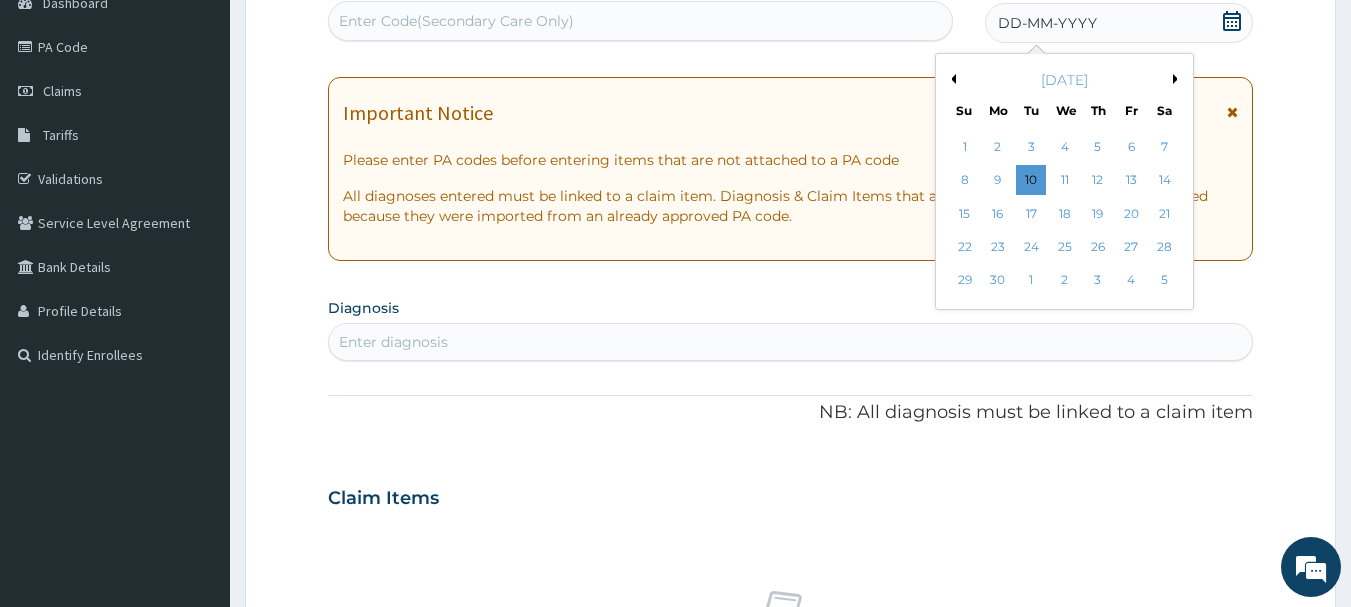 click on "Previous Month" at bounding box center (951, 79) 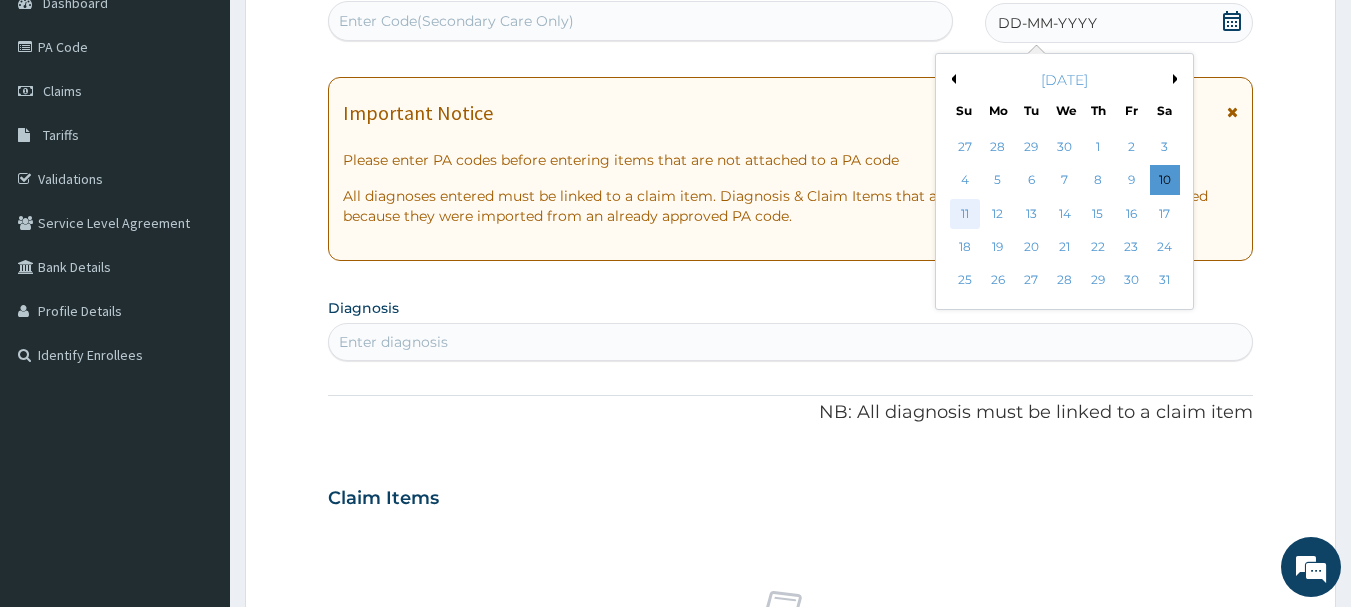 click on "11" at bounding box center [965, 214] 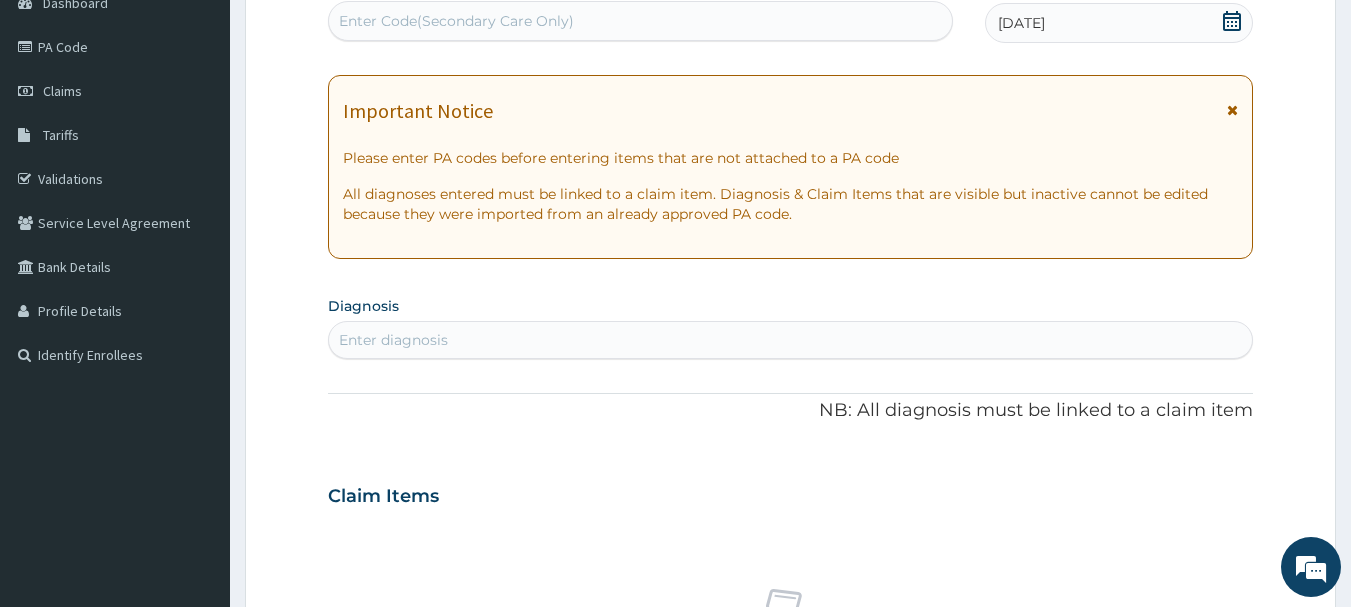 click on "Enter diagnosis" at bounding box center [791, 340] 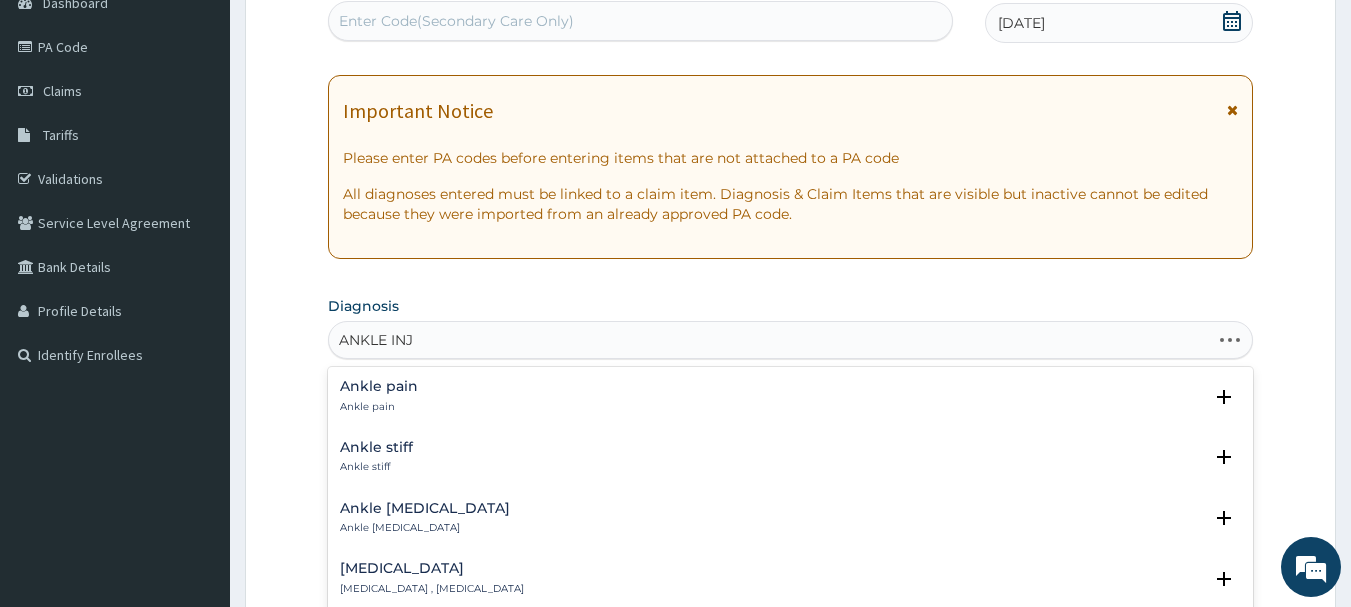 type on "ANKLE INJU" 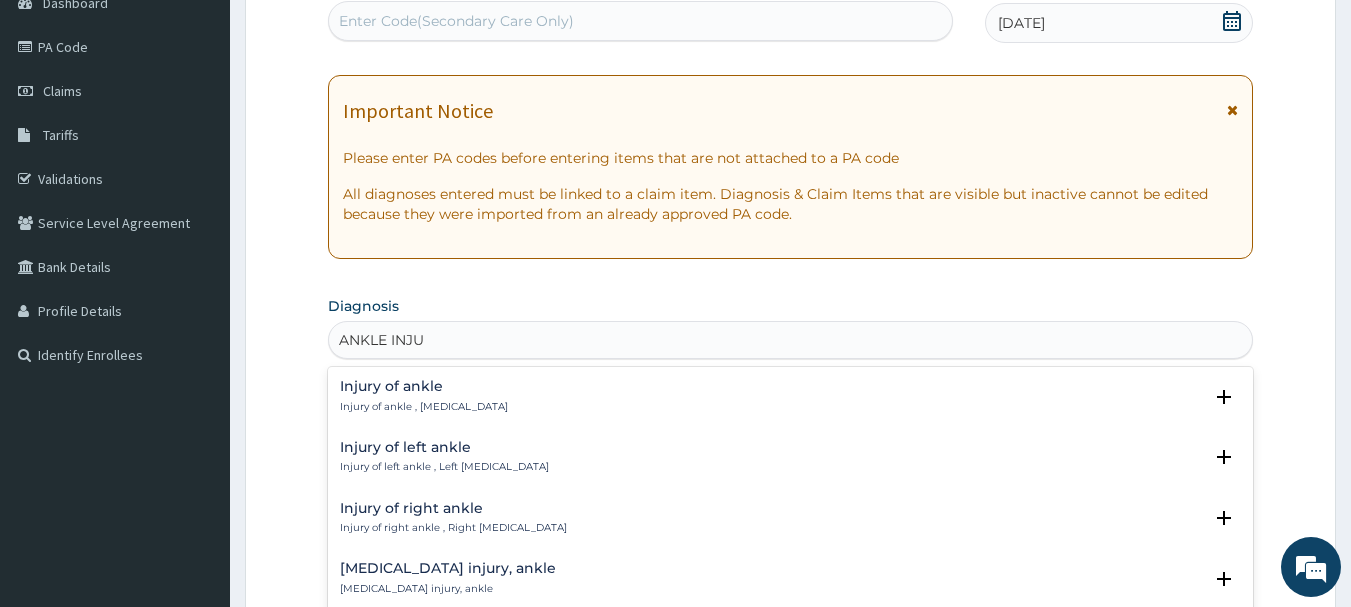 click on "Injury of ankle" at bounding box center [424, 386] 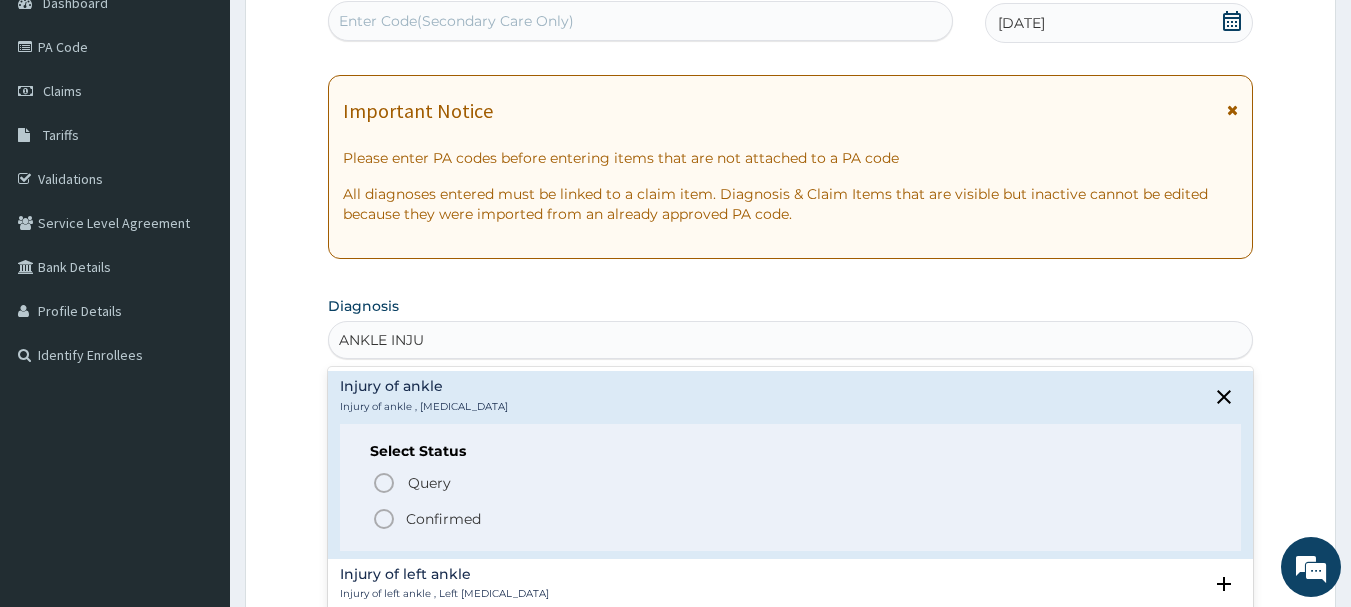 click 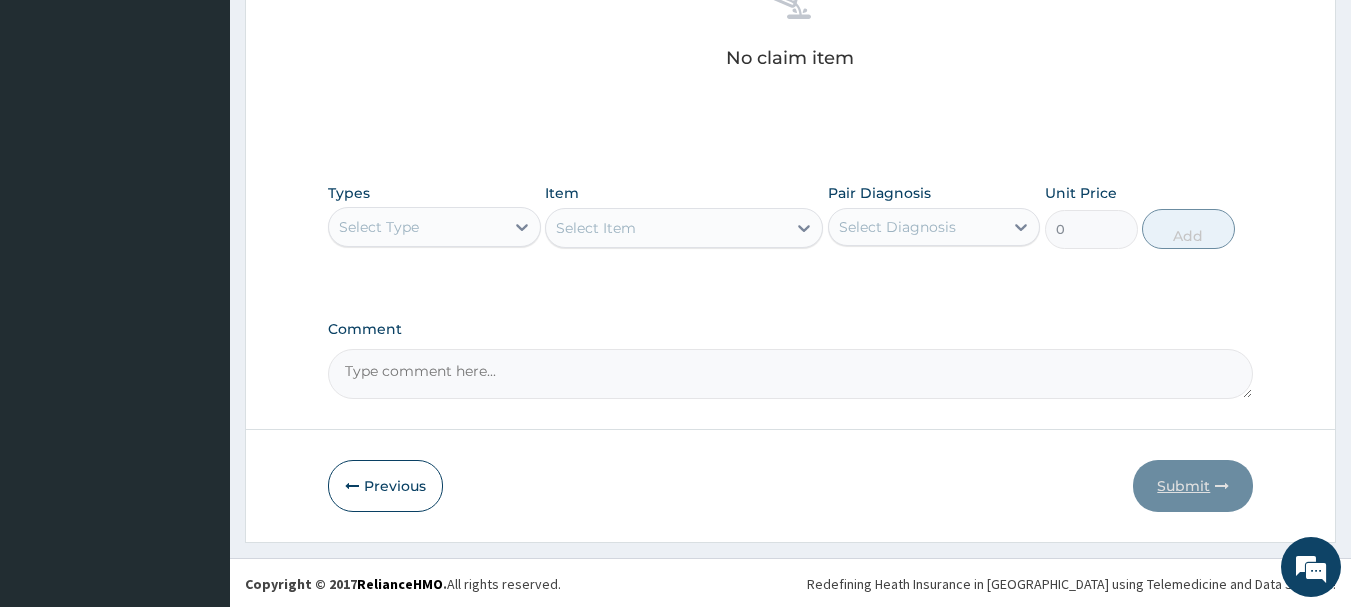 scroll, scrollTop: 835, scrollLeft: 0, axis: vertical 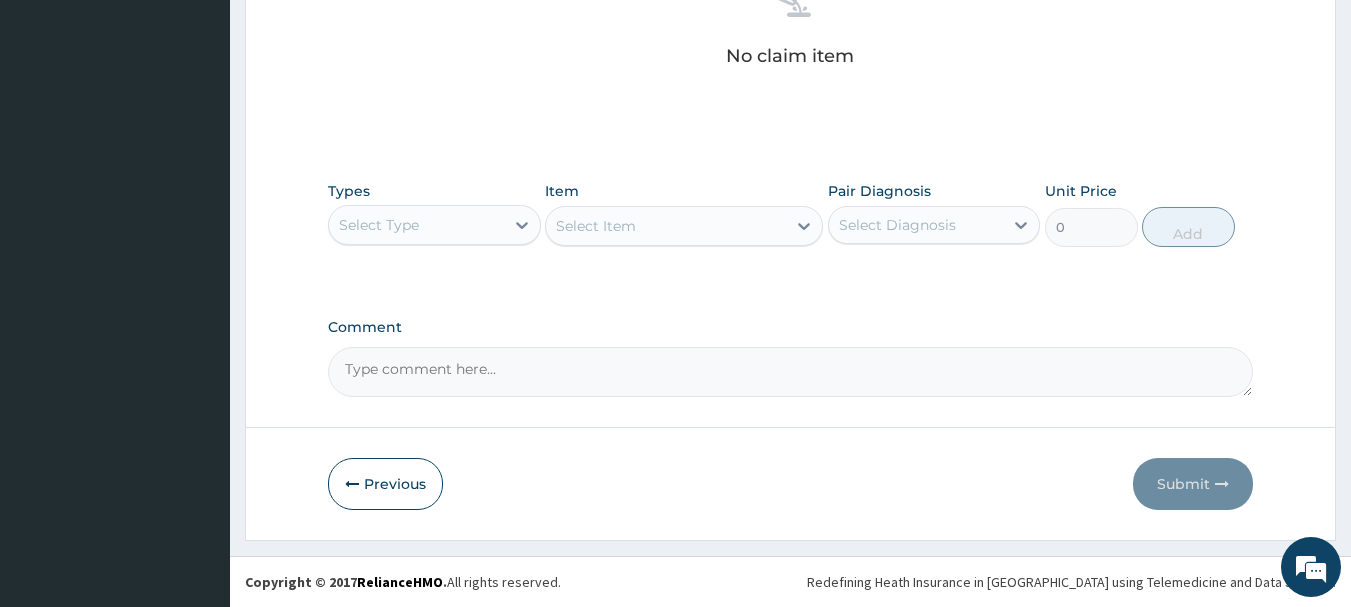 click on "Select Type" at bounding box center [416, 225] 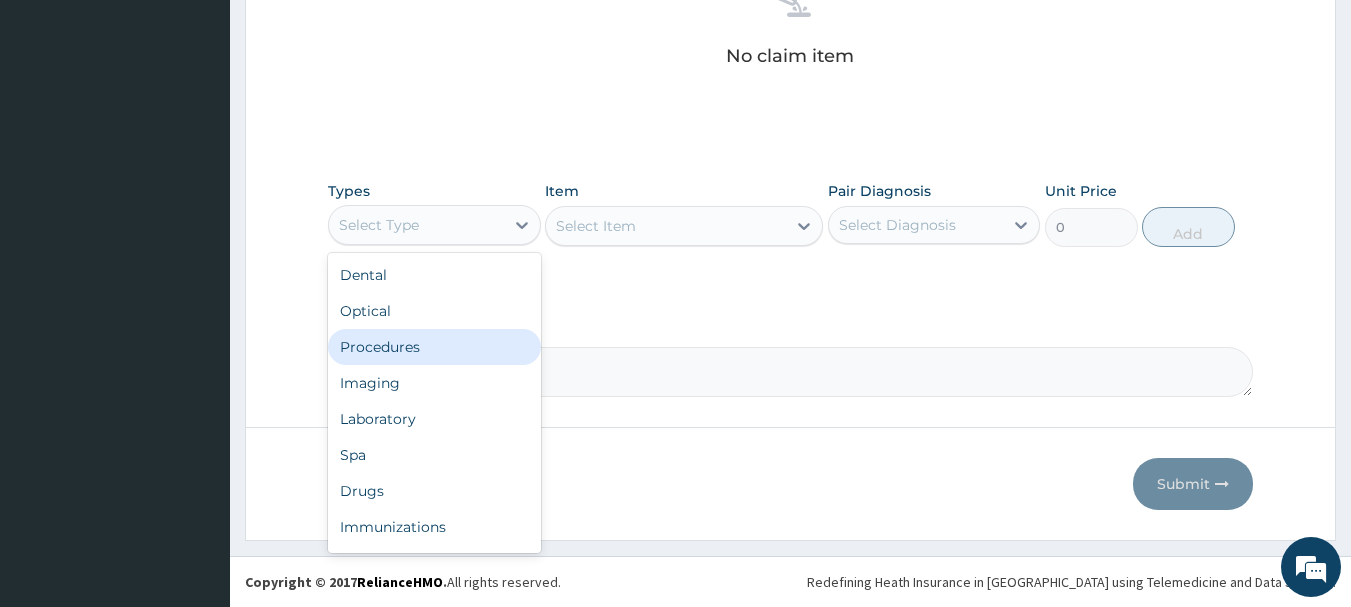 click on "Procedures" at bounding box center [434, 347] 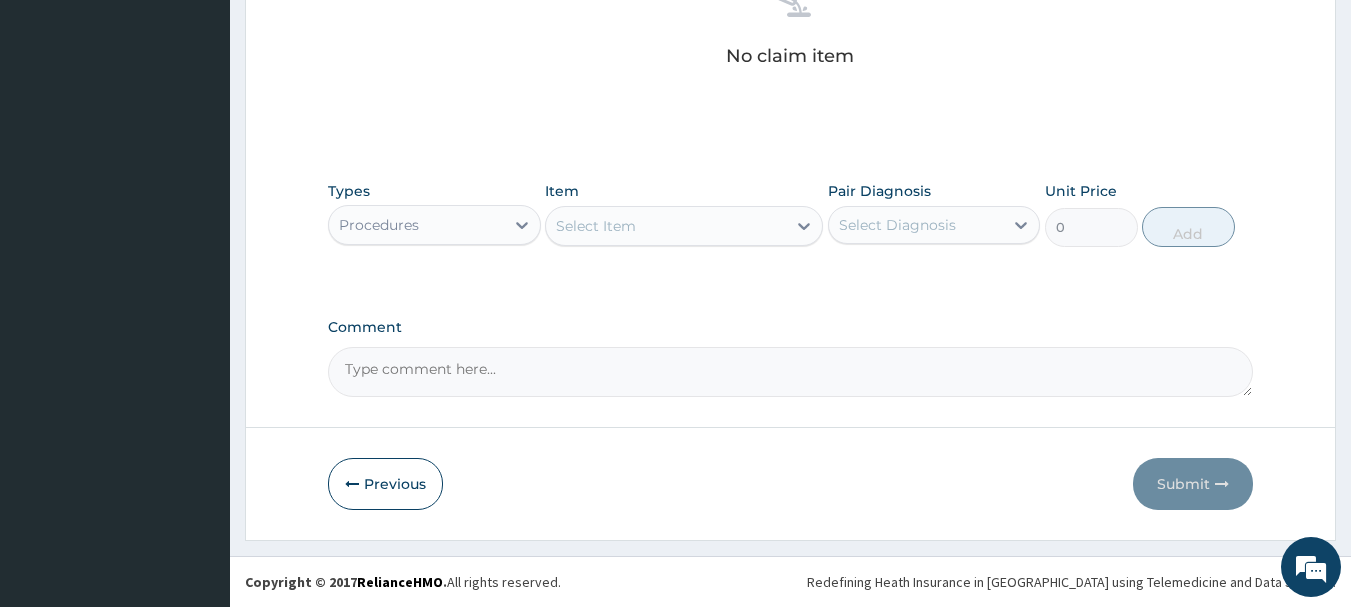 click on "Select Item" at bounding box center (666, 226) 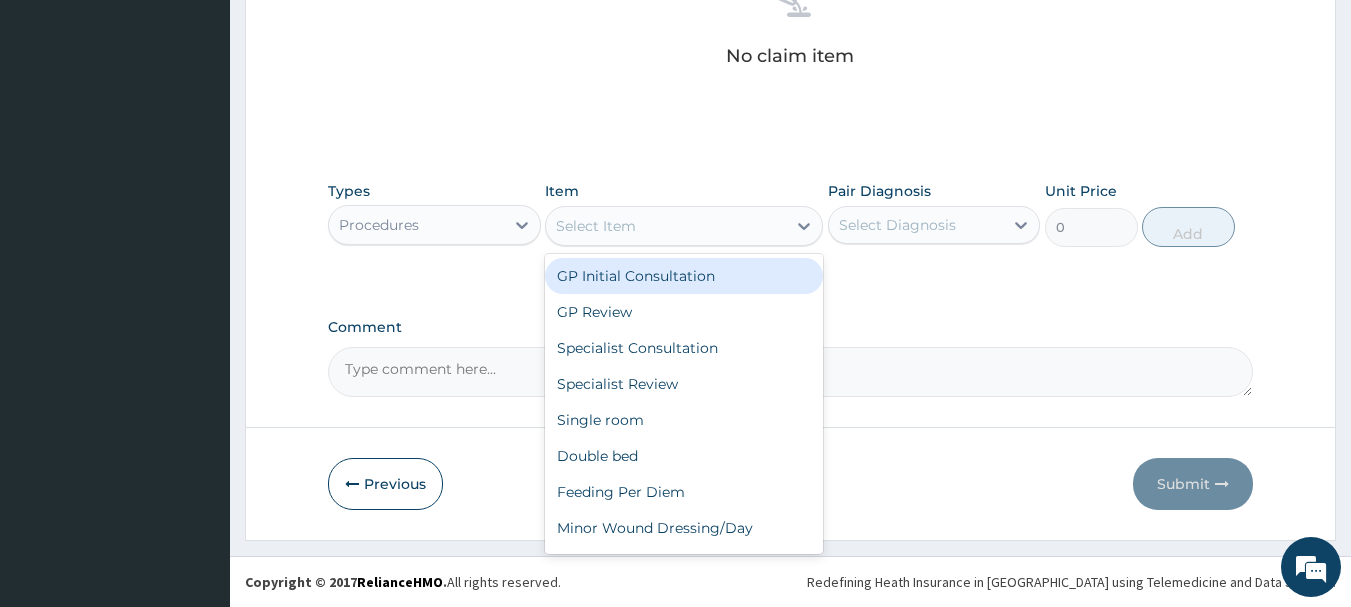 click on "GP Initial Consultation" at bounding box center [684, 276] 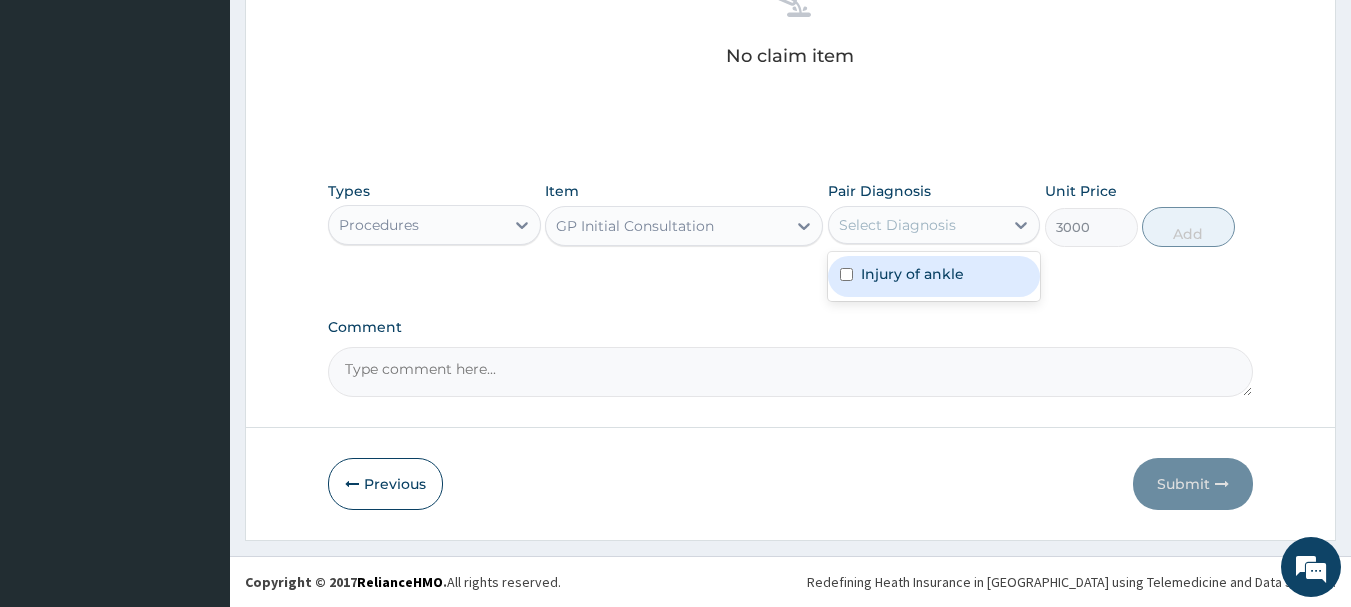 click on "Select Diagnosis" at bounding box center [916, 225] 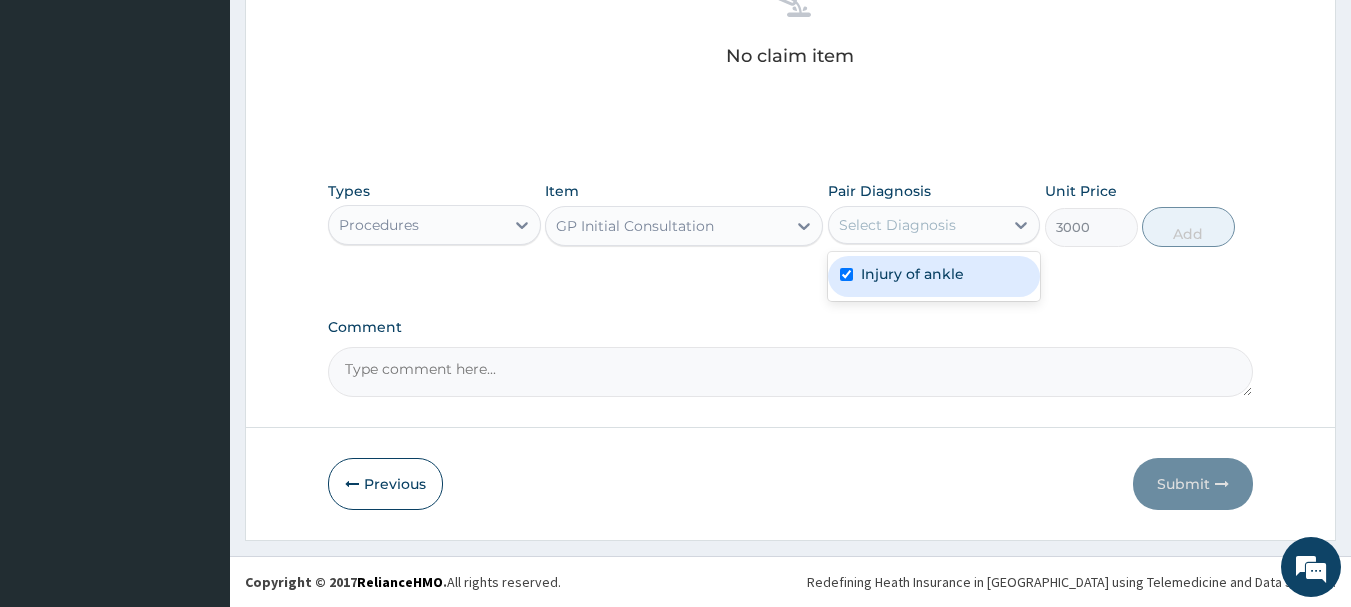 checkbox on "true" 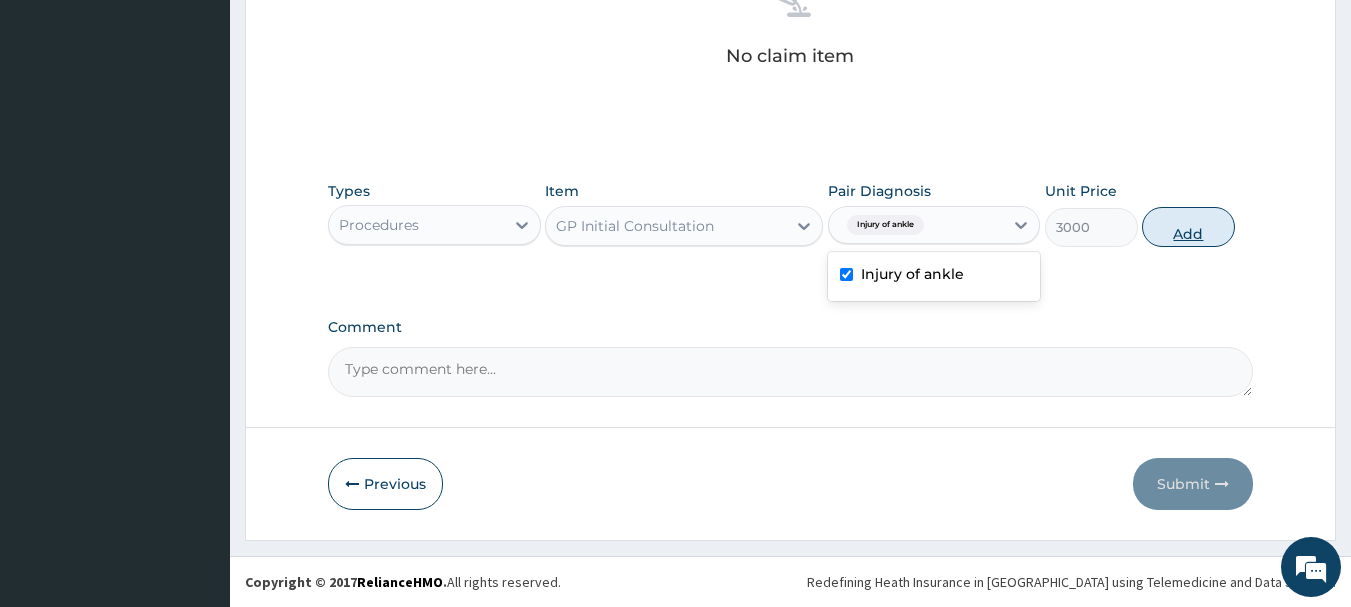 click on "Add" at bounding box center [1188, 227] 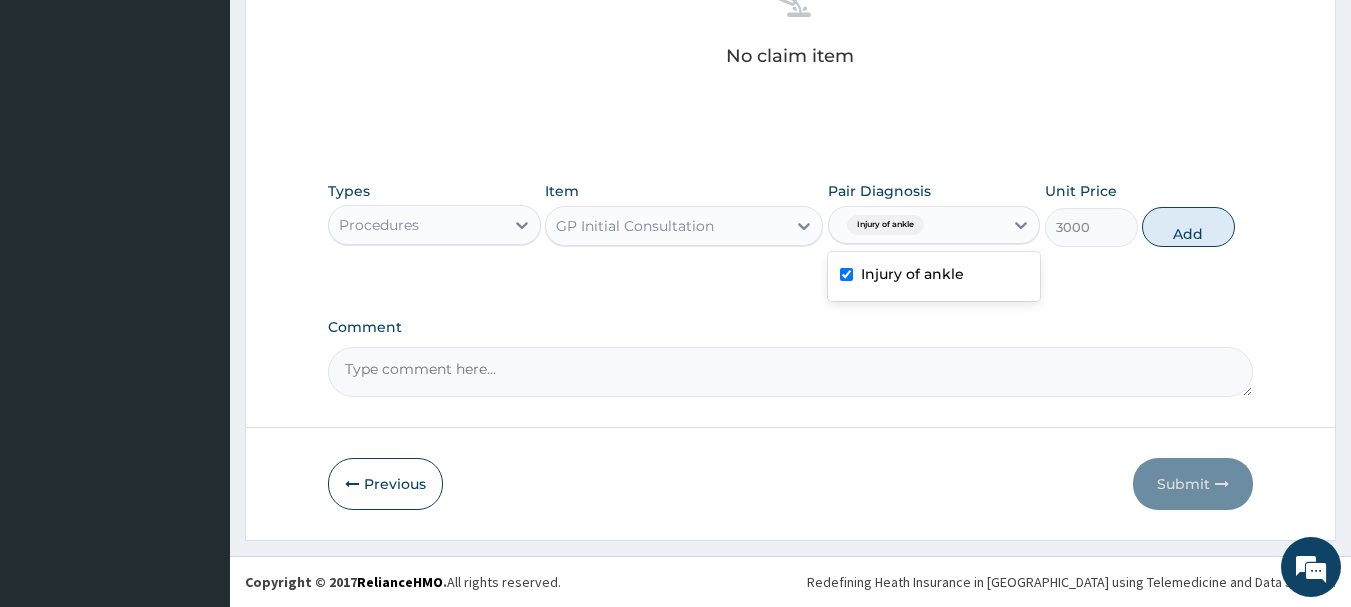 type on "0" 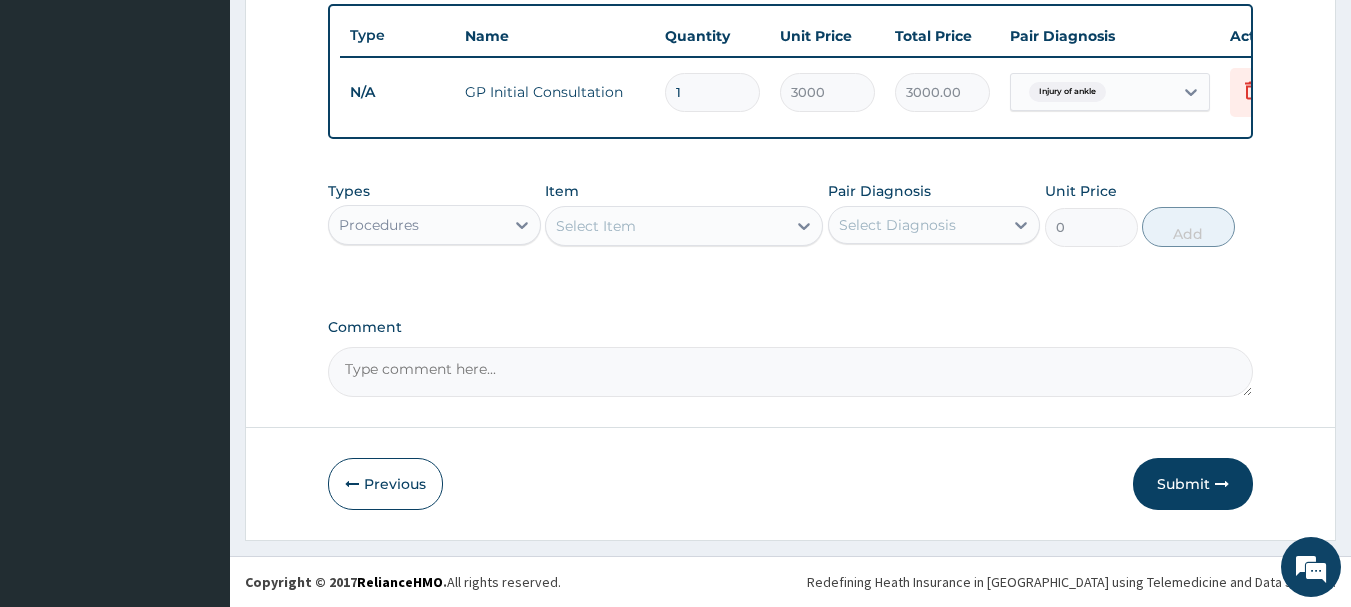 scroll, scrollTop: 755, scrollLeft: 0, axis: vertical 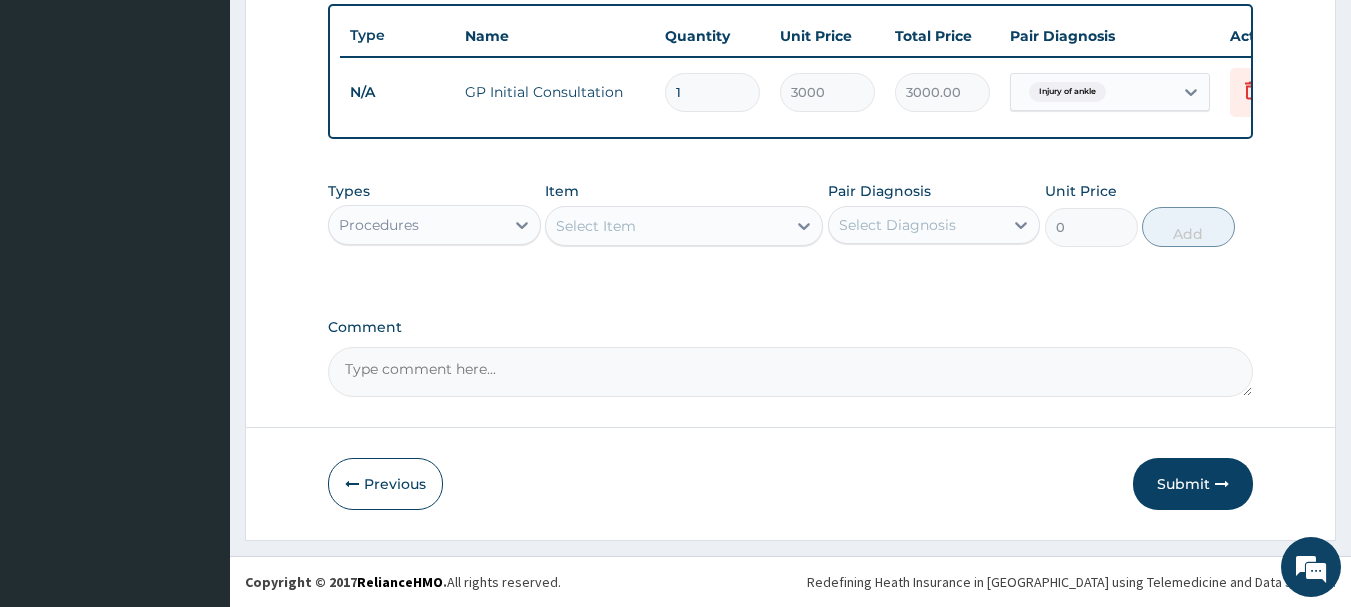 click on "Procedures" at bounding box center [416, 225] 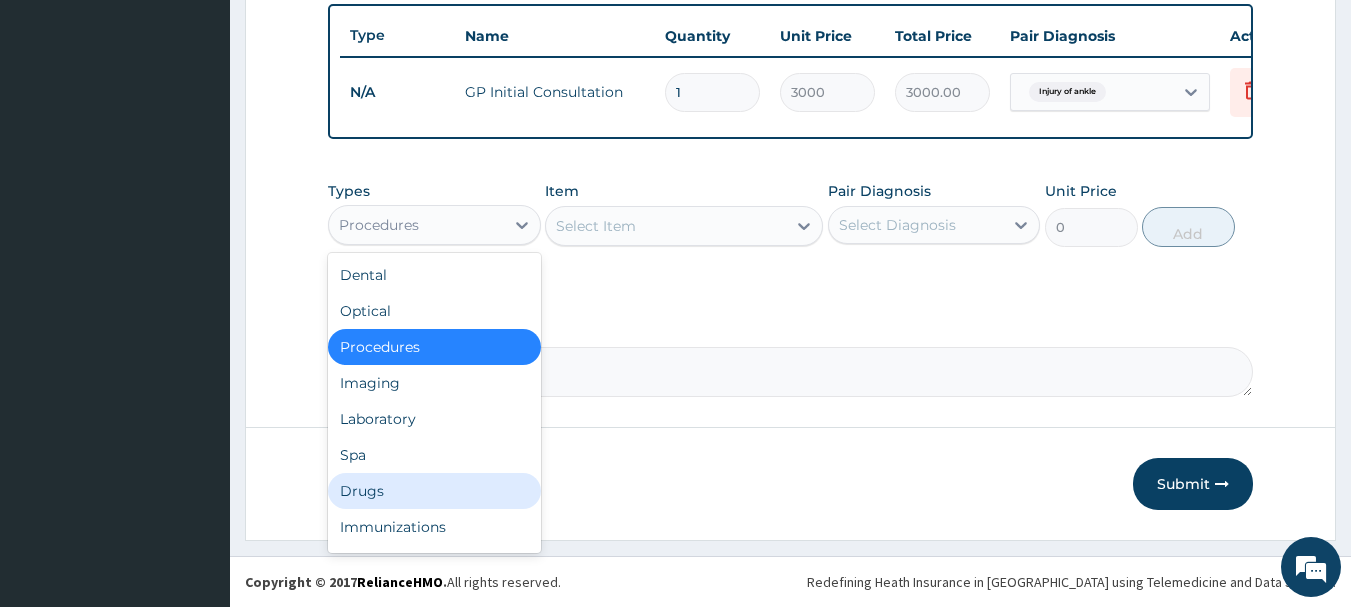 click on "Drugs" at bounding box center (434, 491) 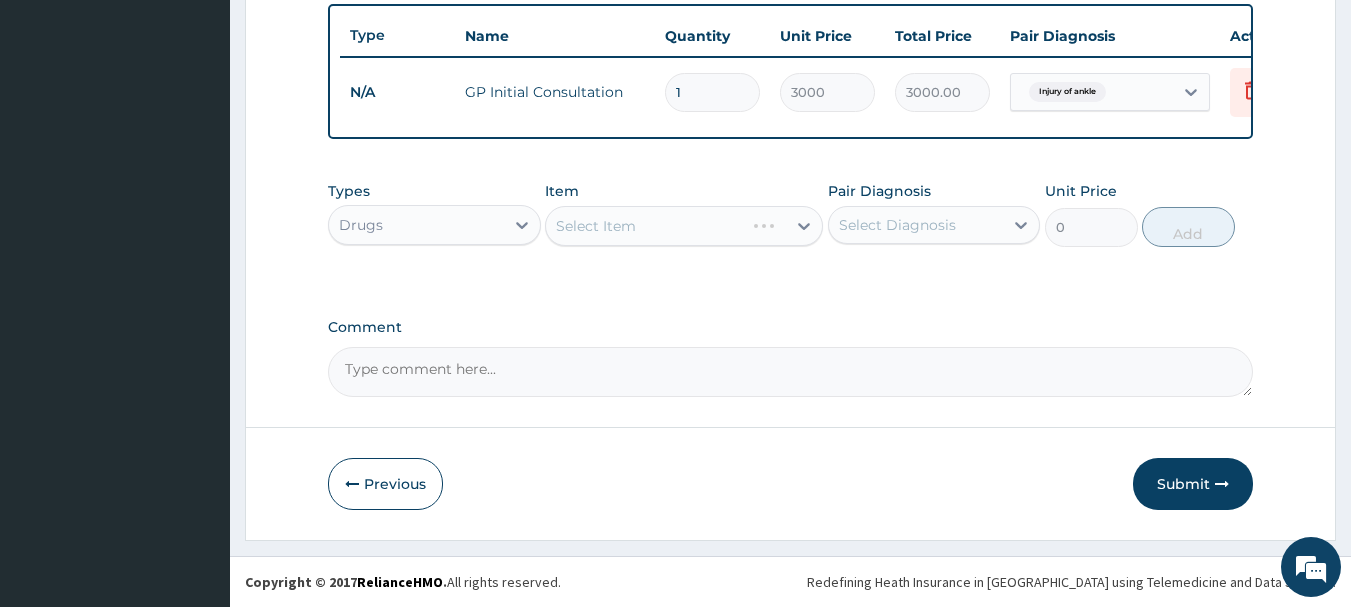 click on "Select Item" at bounding box center (684, 226) 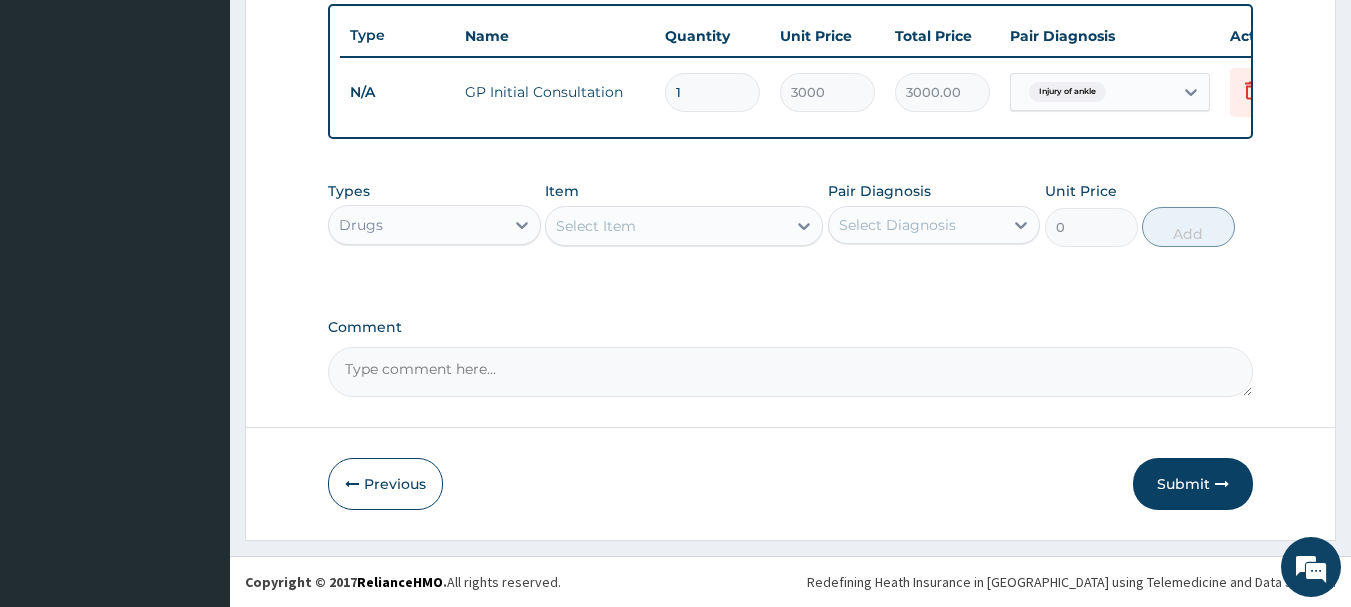 click on "Select Item" at bounding box center [596, 226] 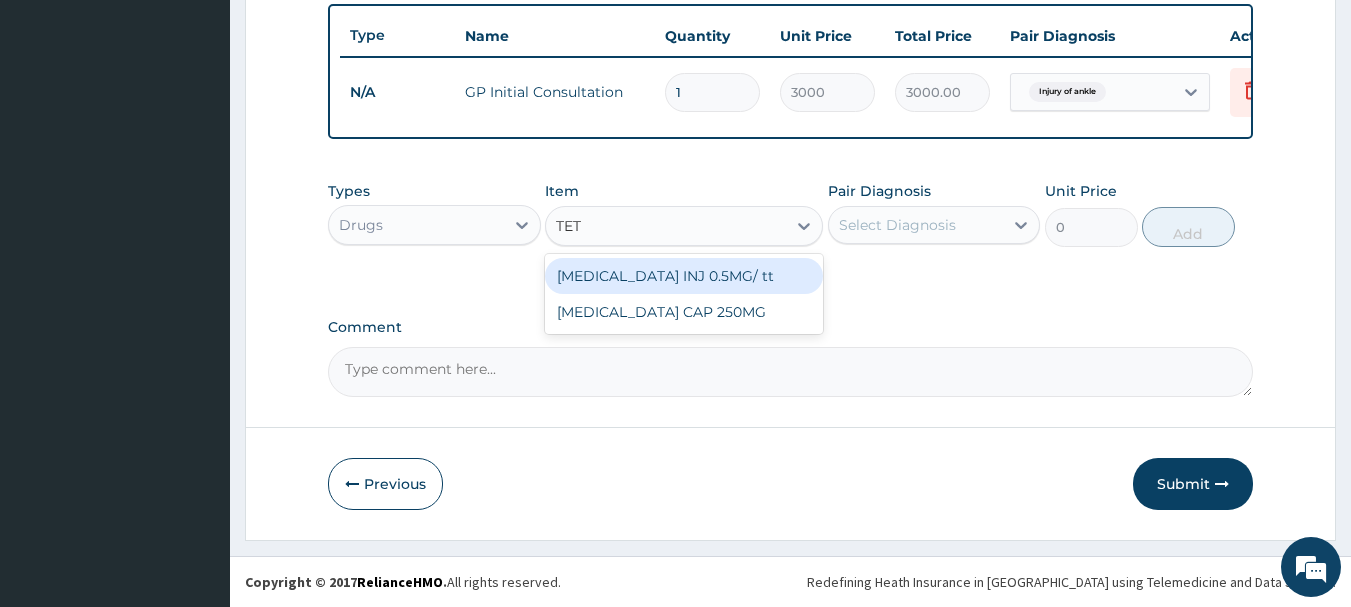 type on "TETA" 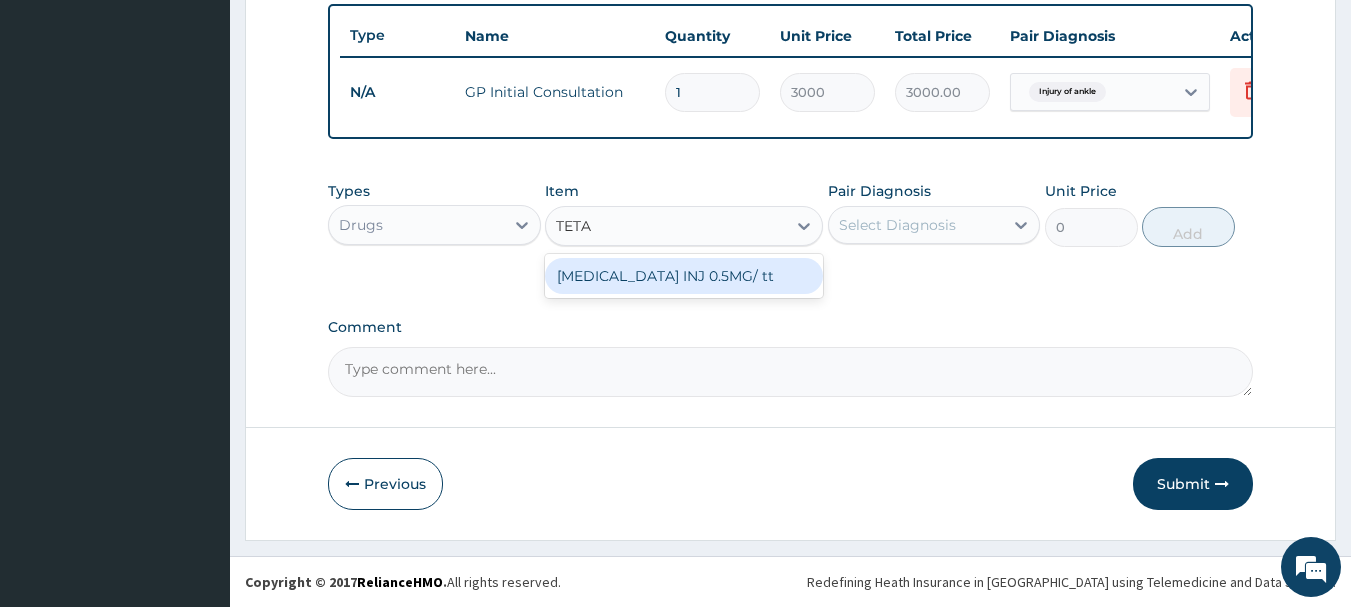 click on "TETANUS TOXOID INJ 0.5MG/ tt" at bounding box center (684, 276) 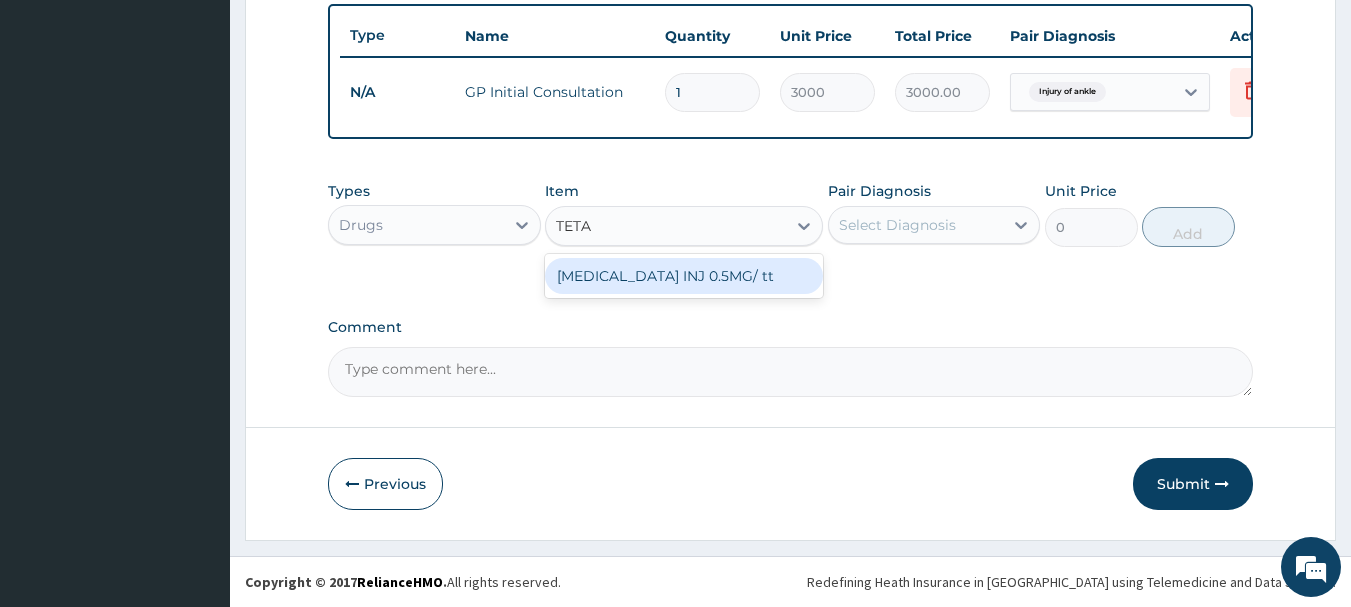 type 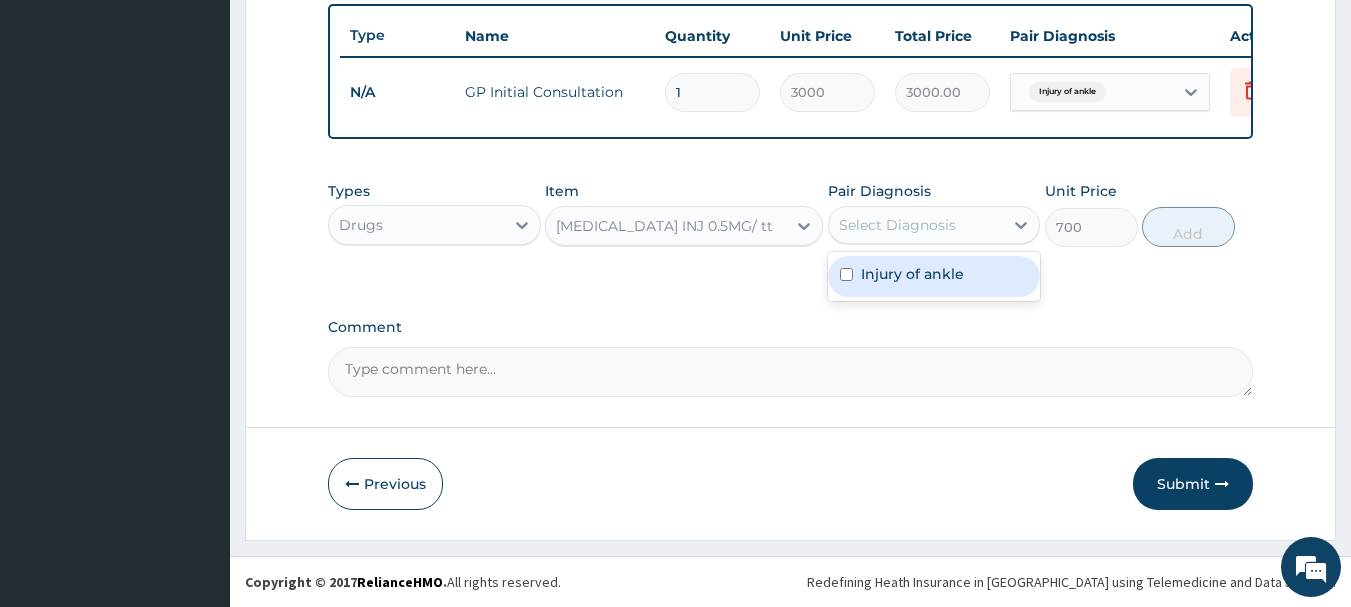 click on "Select Diagnosis" at bounding box center [897, 225] 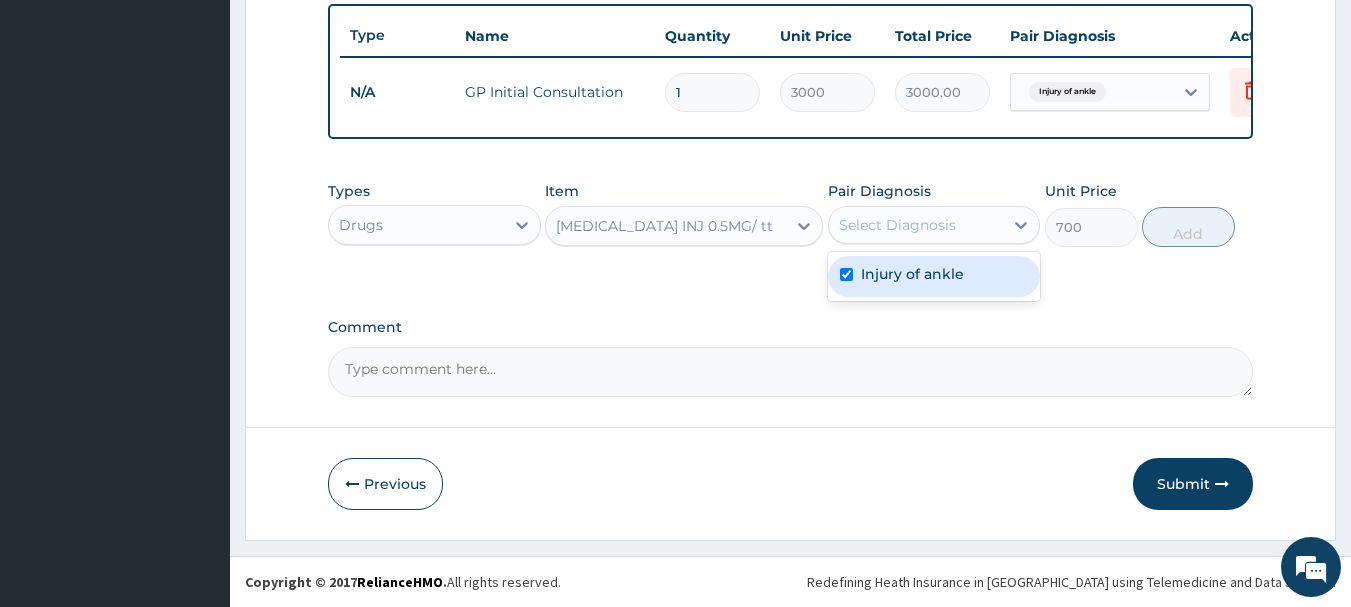 checkbox on "true" 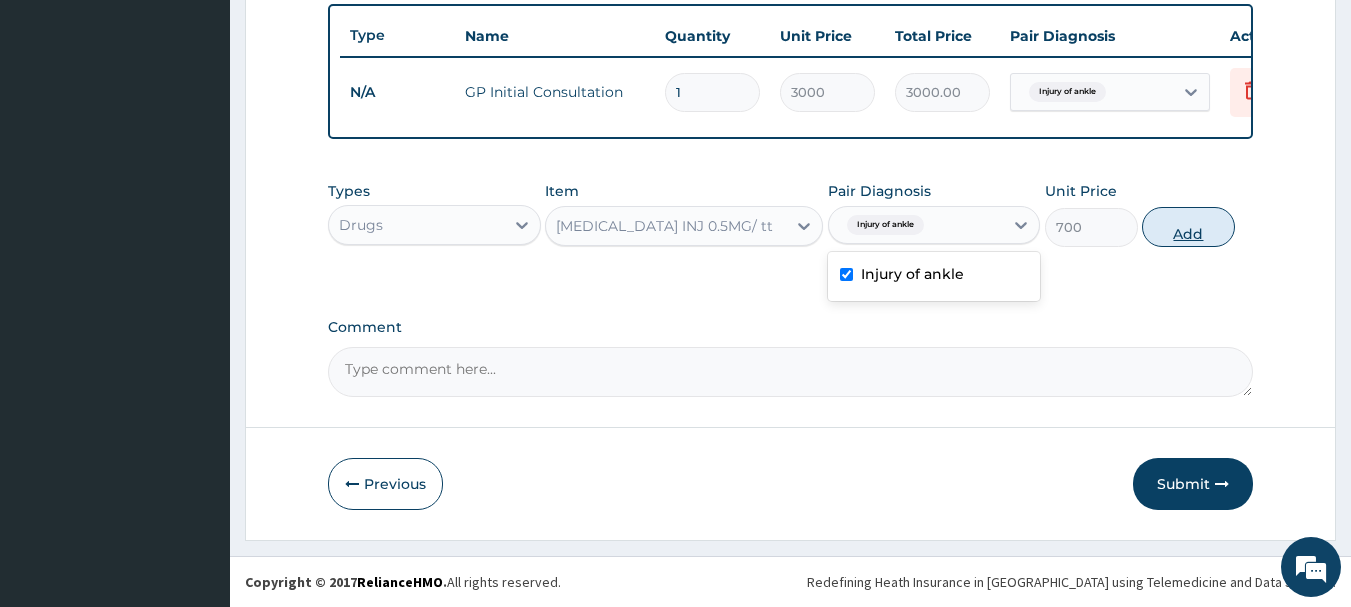 click on "Add" at bounding box center [1188, 227] 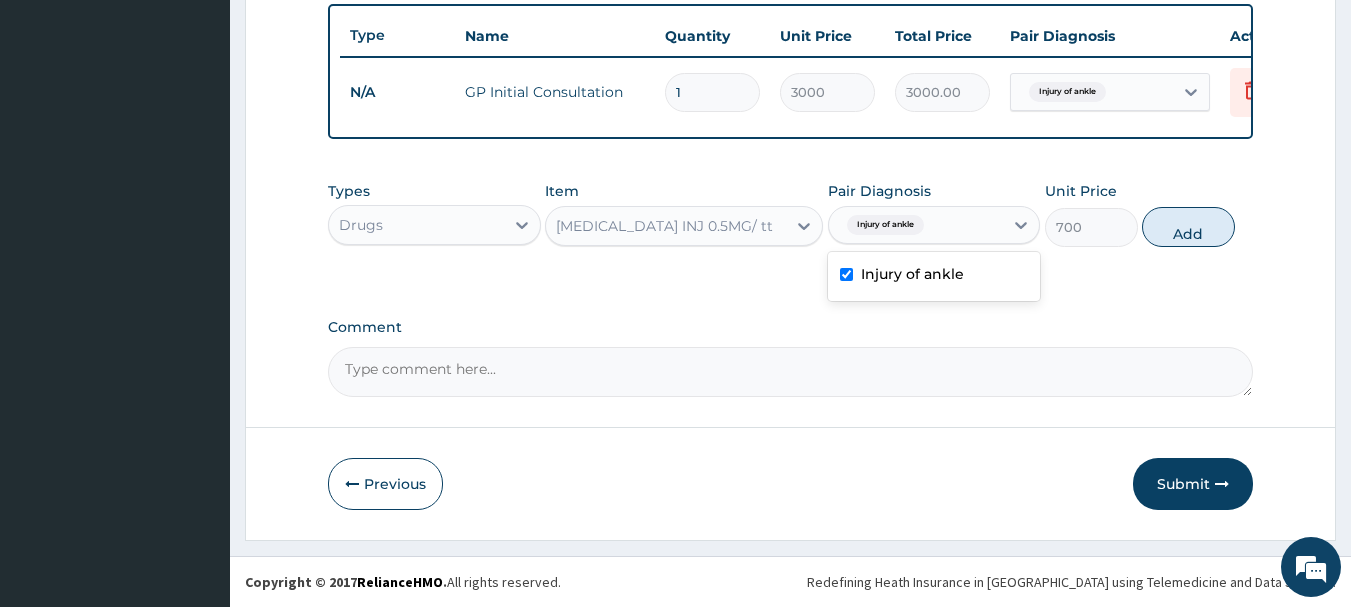 type on "0" 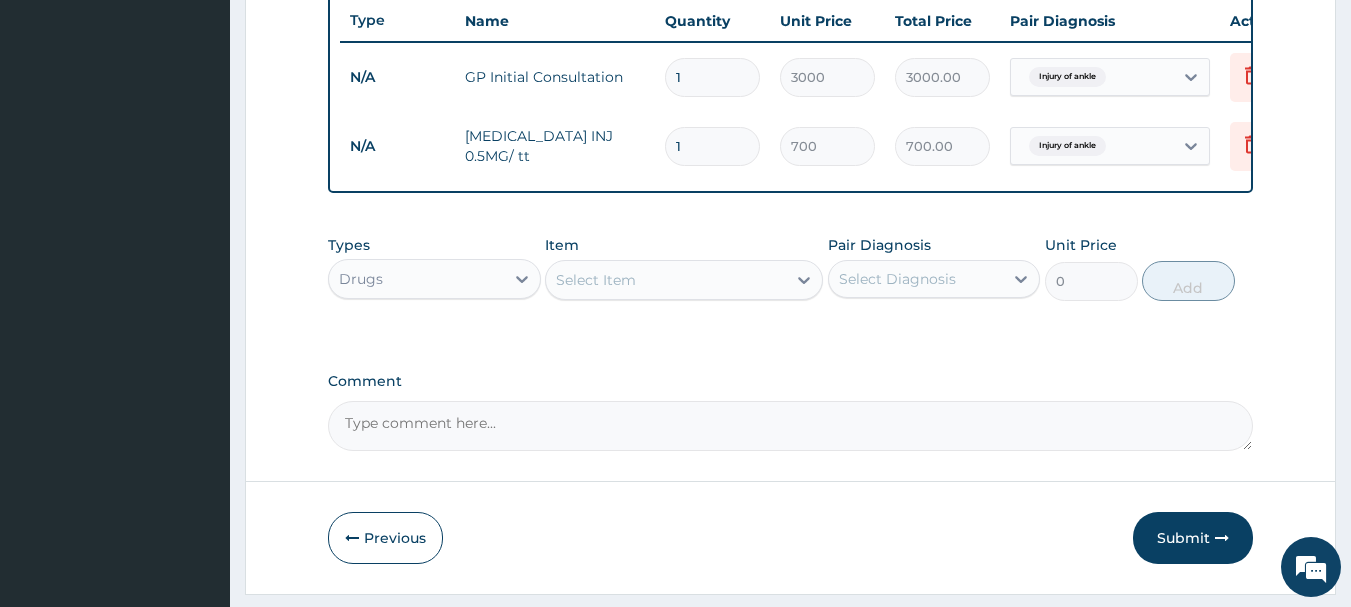 click on "Select Item" at bounding box center (666, 280) 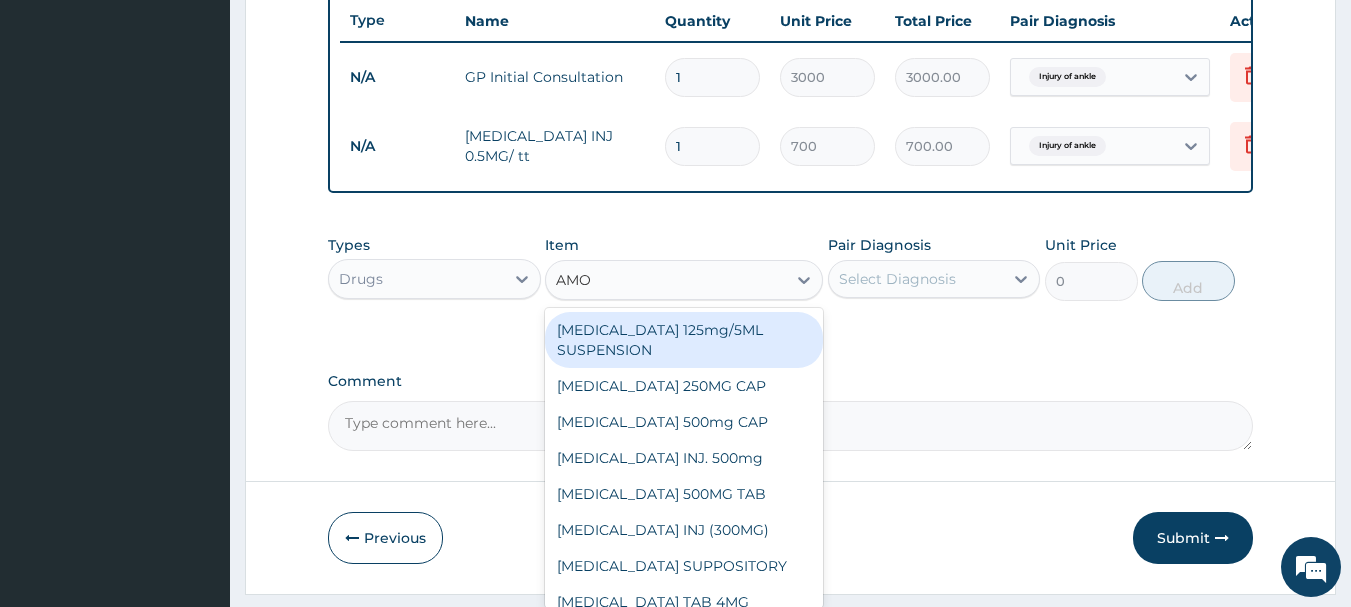 type on "AMOX" 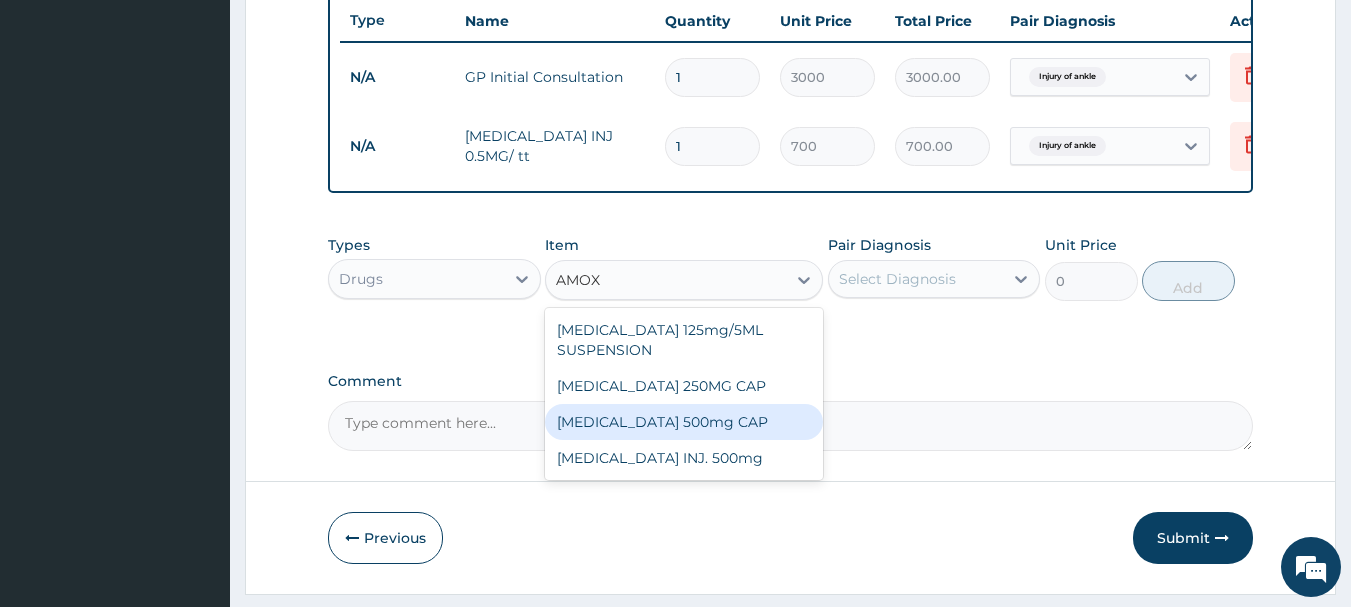 click on "AMOXYCILLIN 500mg CAP" at bounding box center [684, 422] 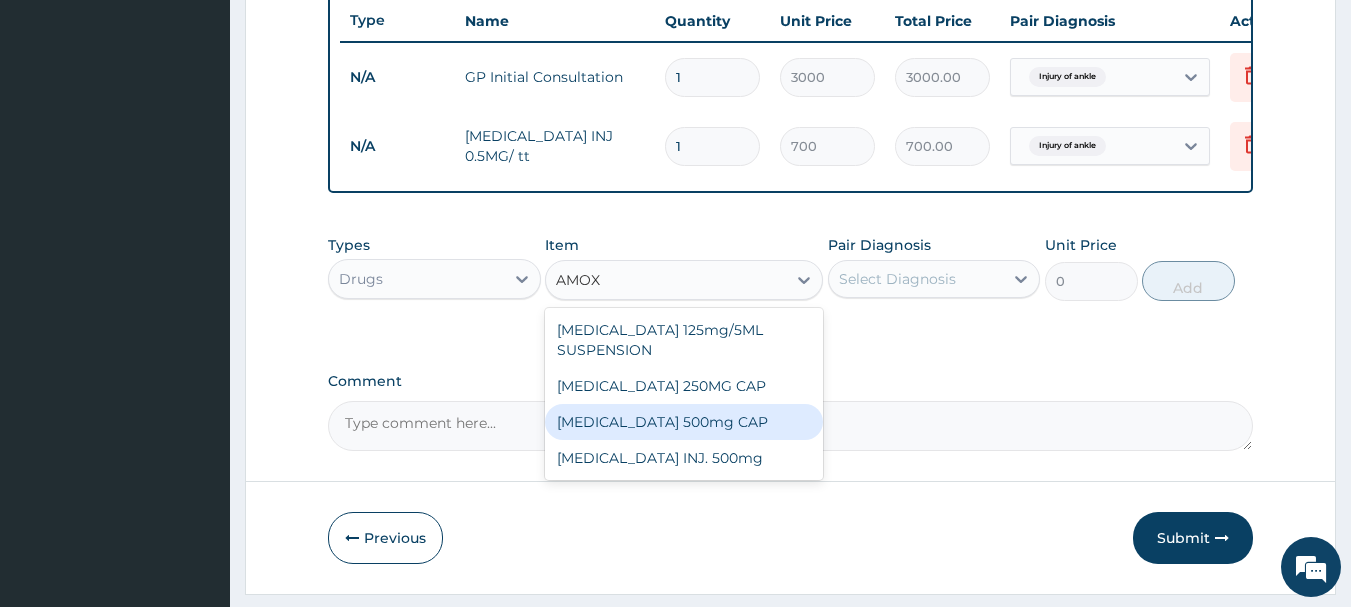 type 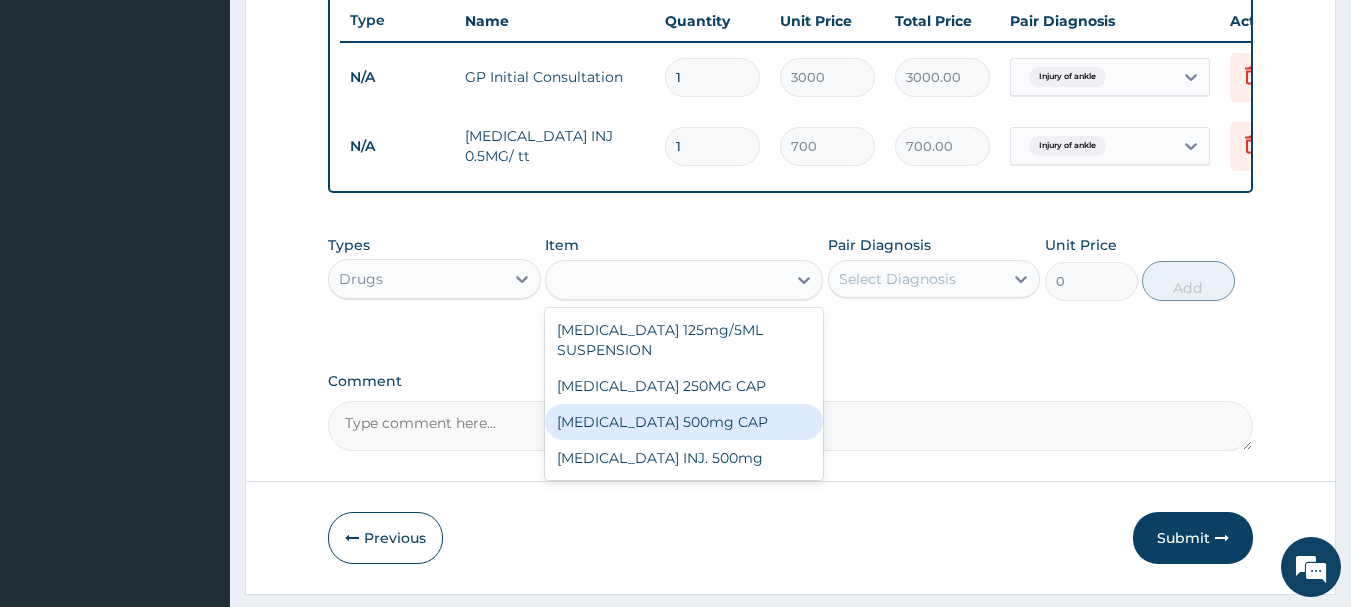 type on "100" 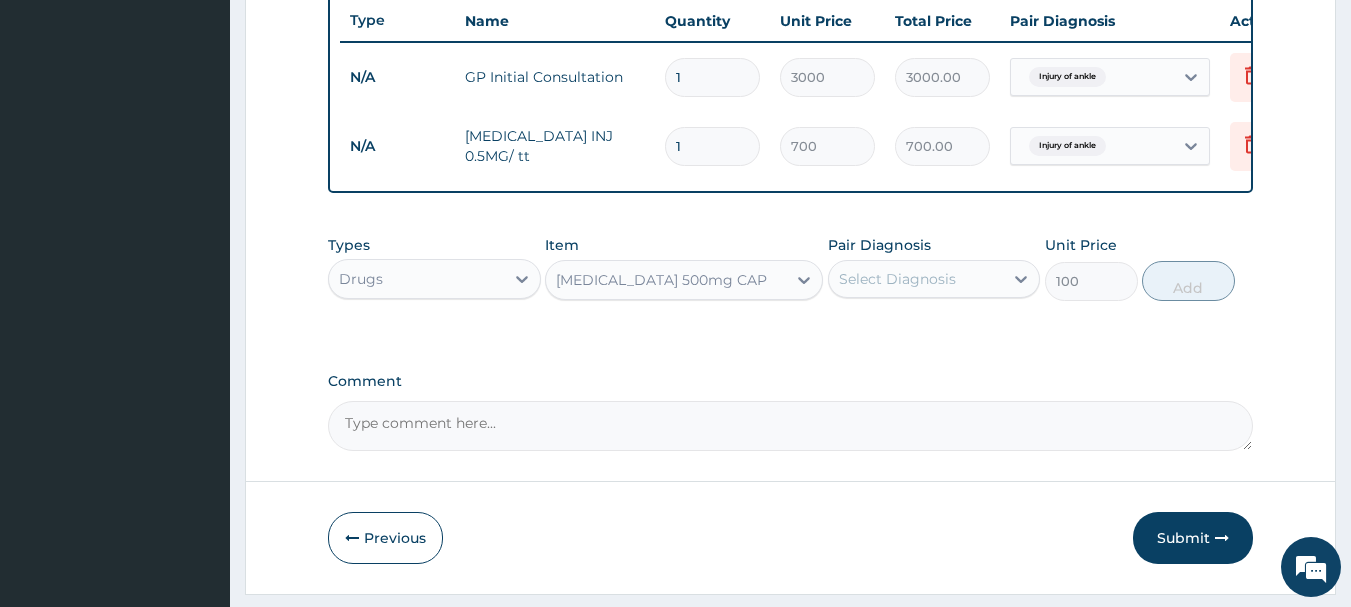 click on "Select Diagnosis" at bounding box center [916, 279] 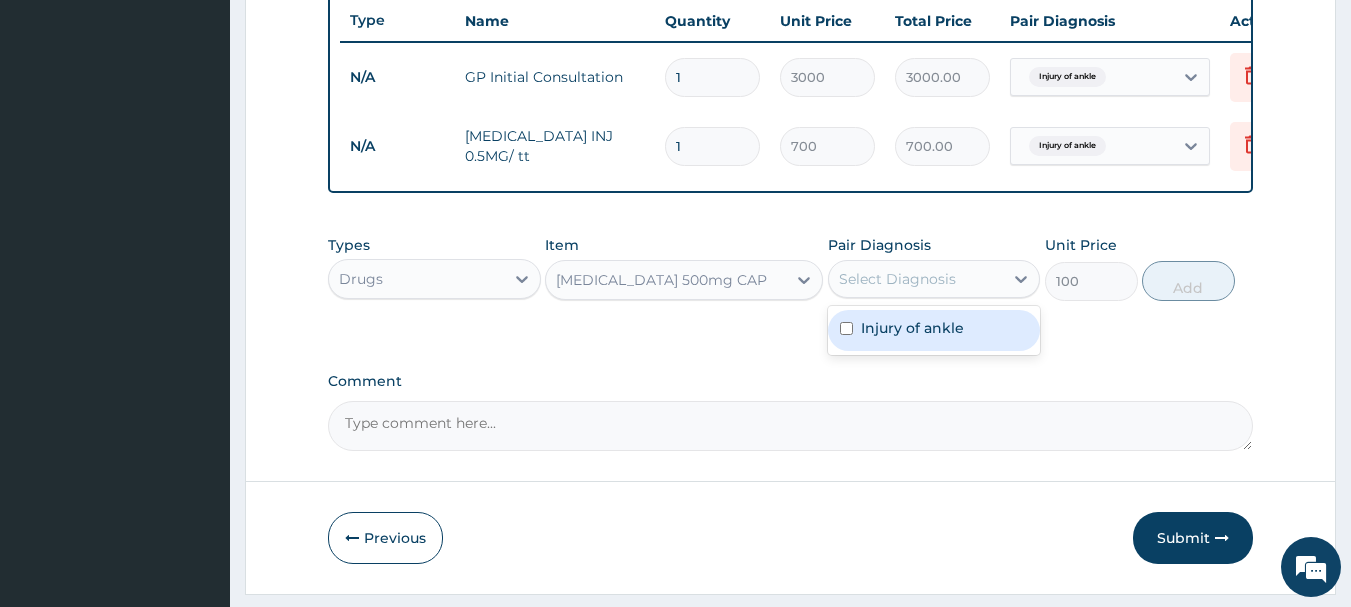 click at bounding box center (846, 328) 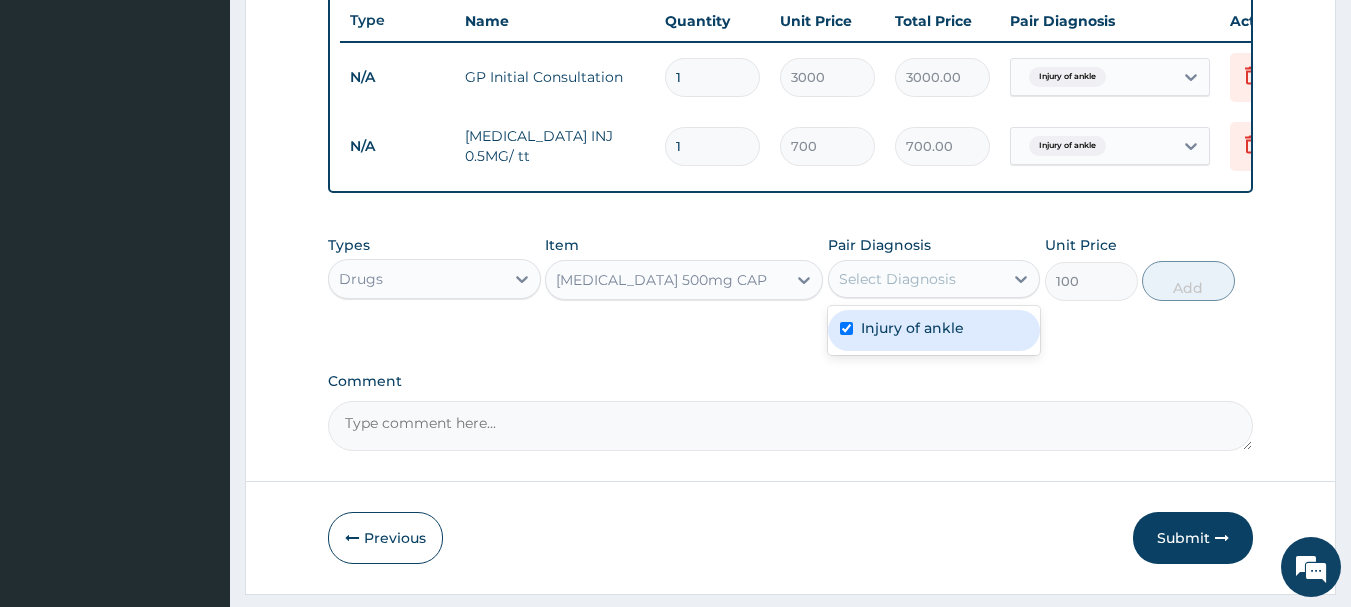 checkbox on "true" 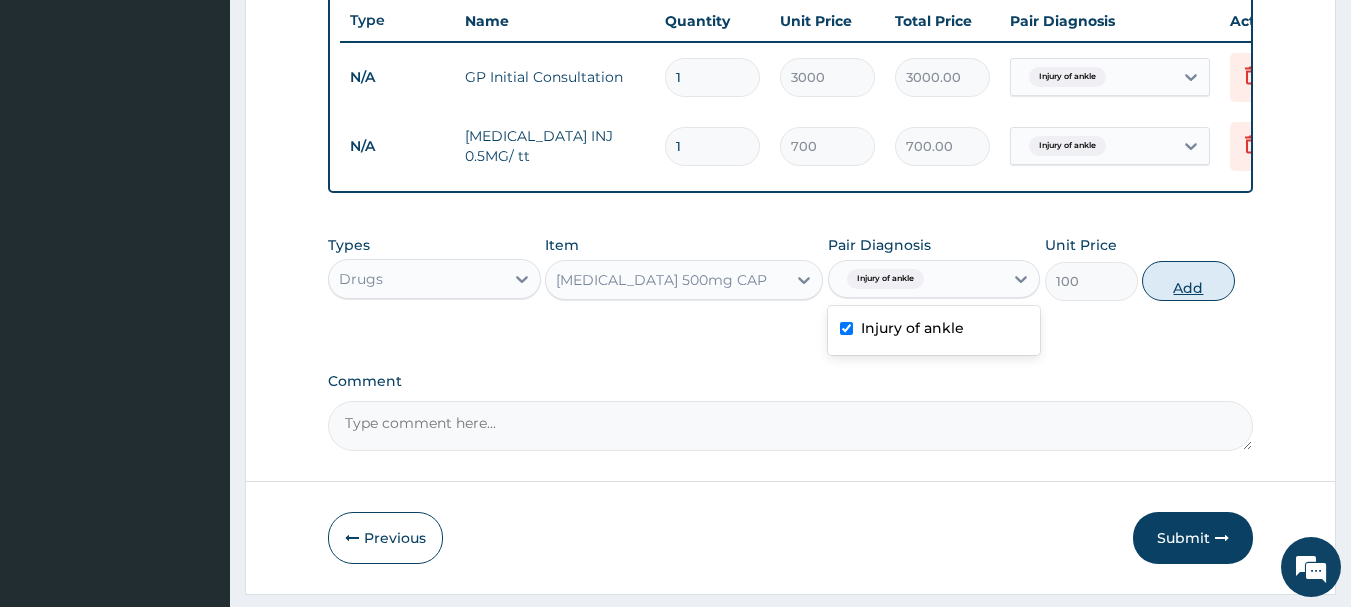 click on "Add" at bounding box center [1188, 281] 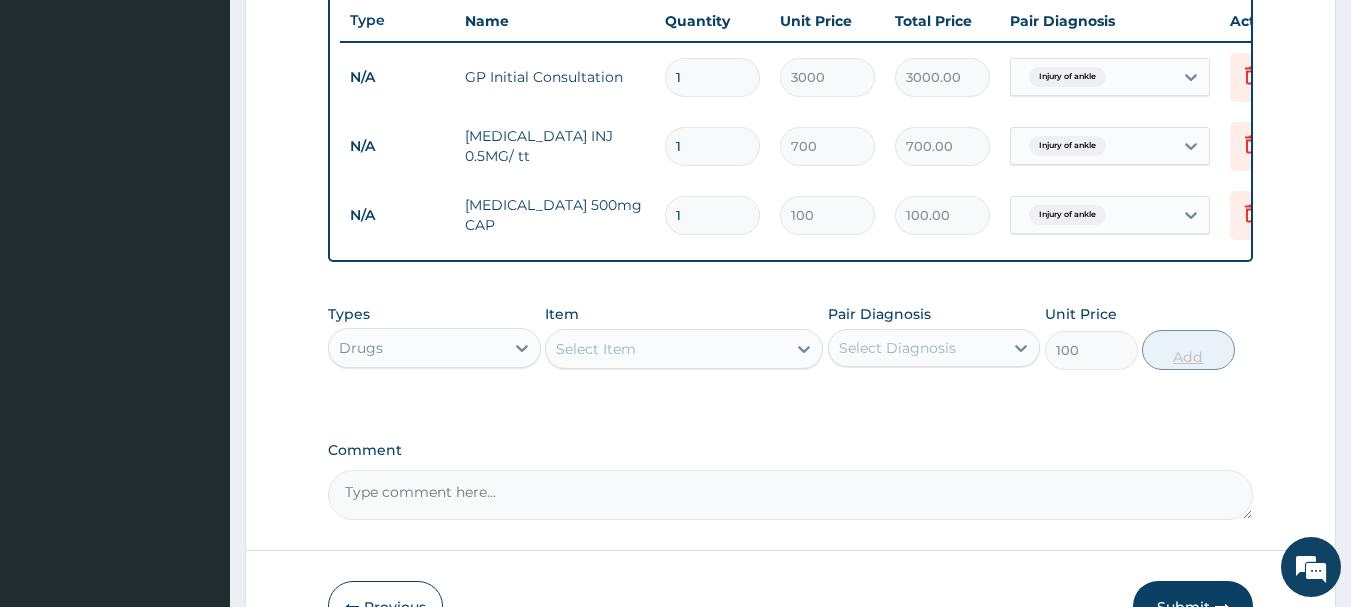 type on "0" 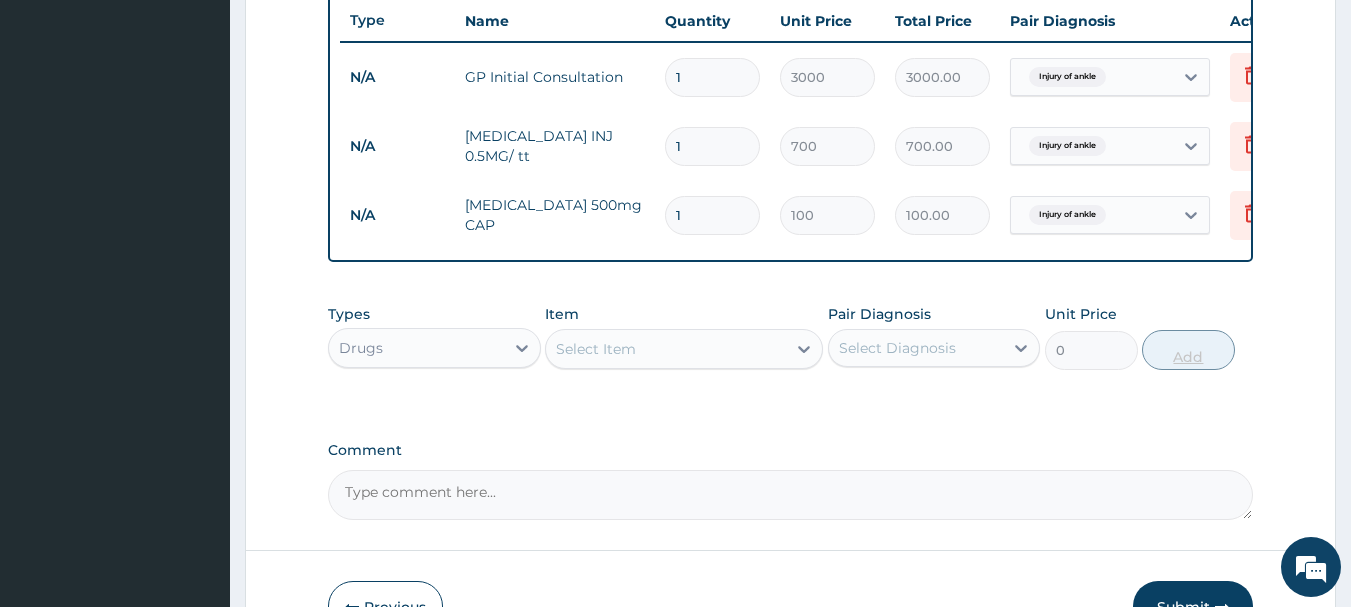 type on "15" 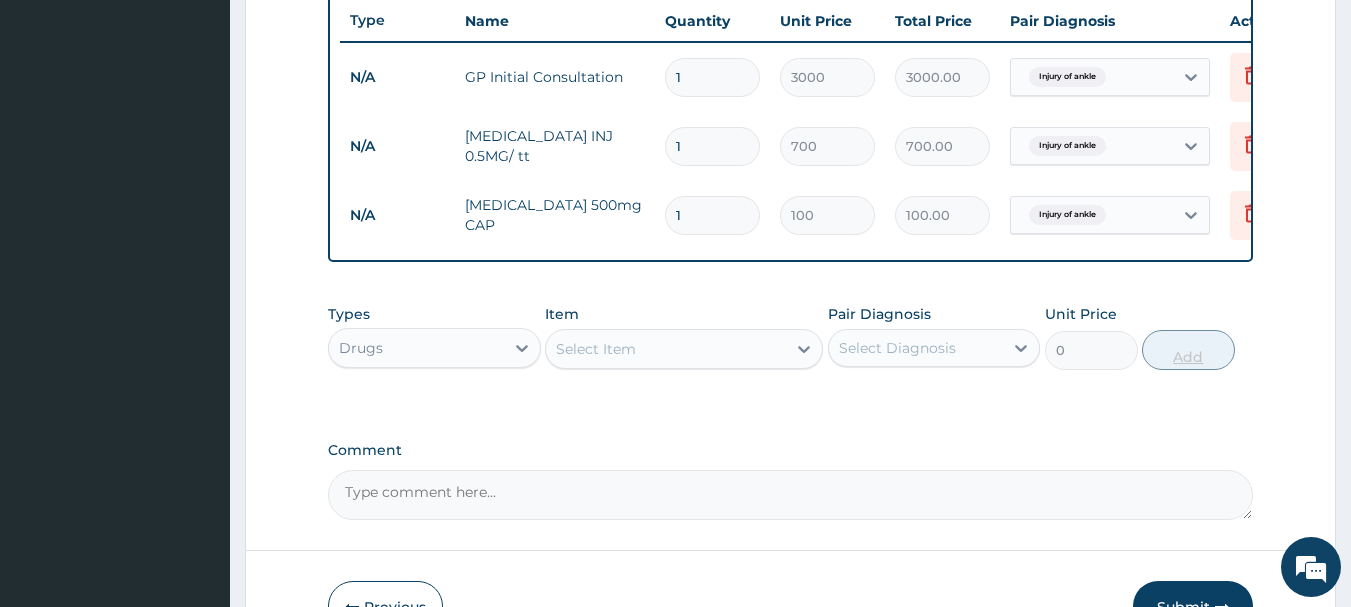 type on "1500.00" 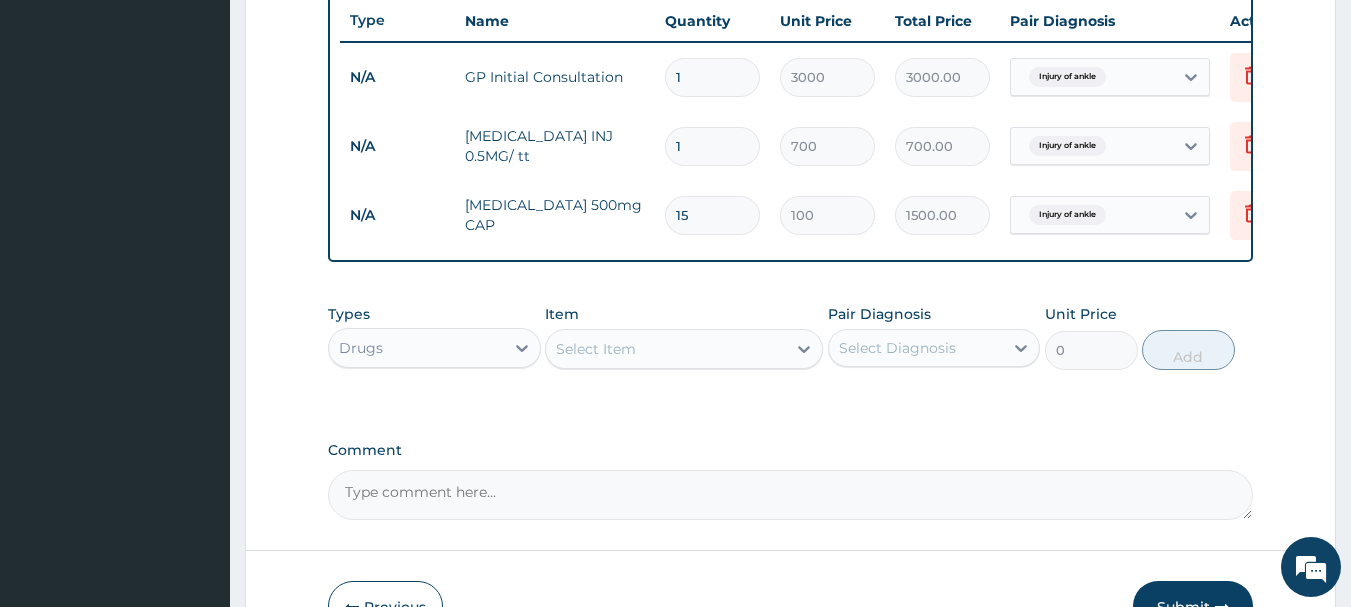 type on "15" 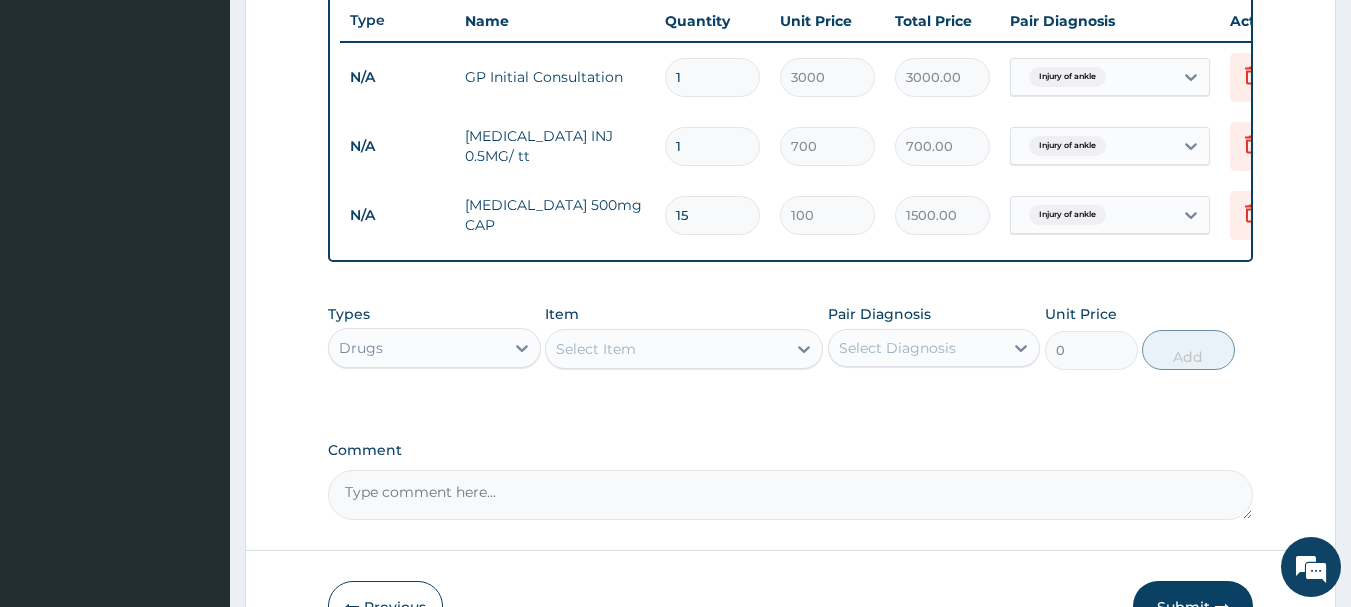 click on "Select Item" at bounding box center [666, 349] 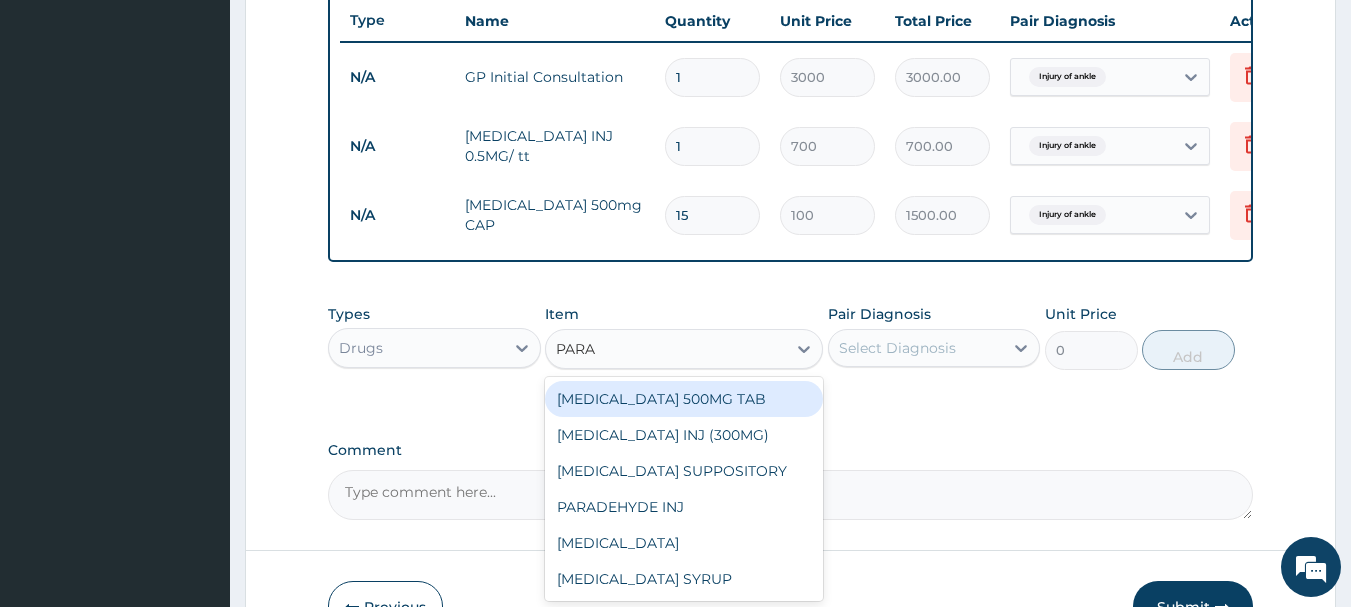 type on "PARAC" 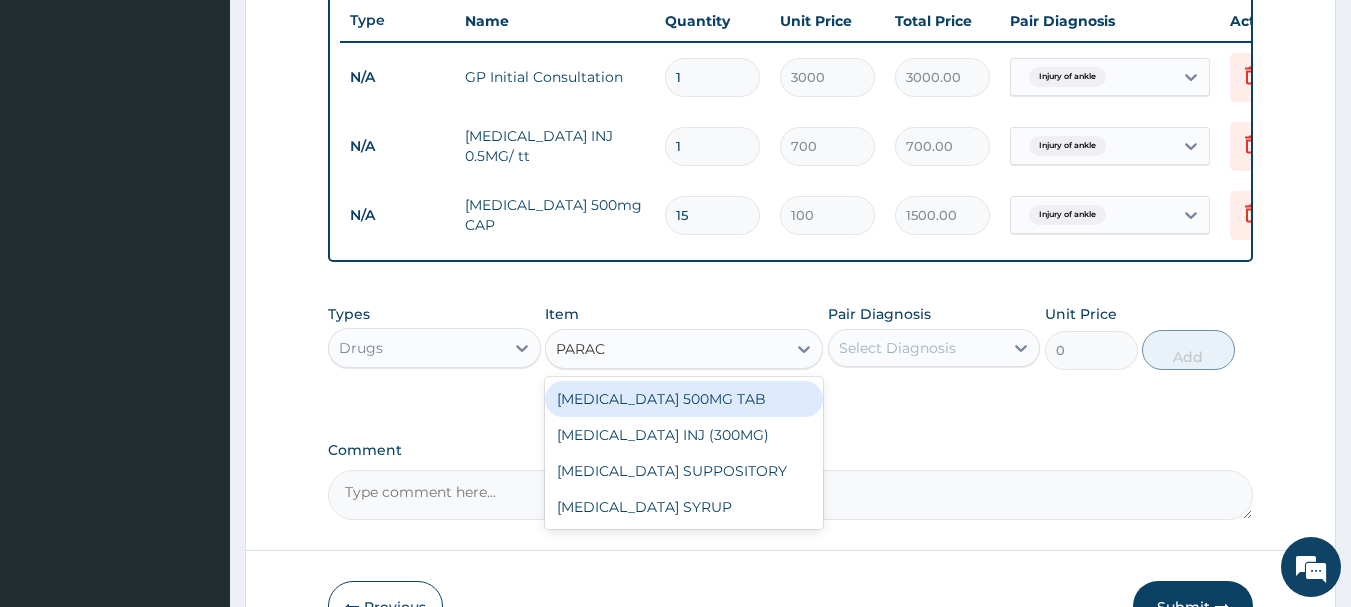 click on "PARACETAMOL 500MG TAB" at bounding box center (684, 399) 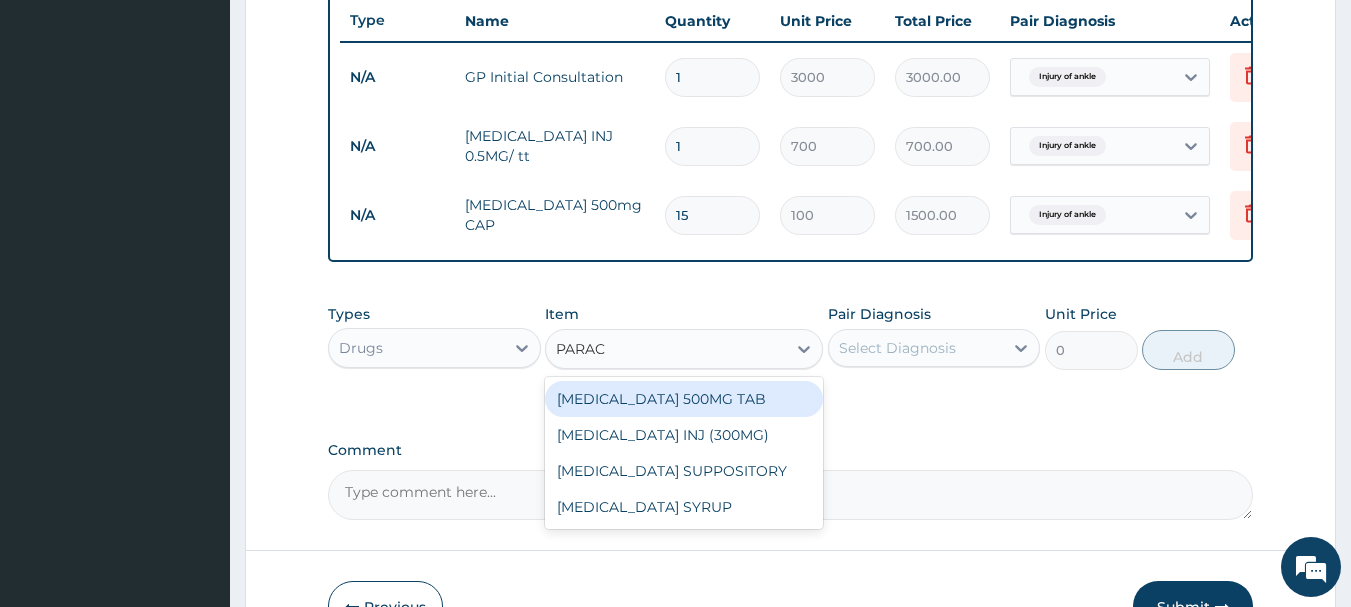 type 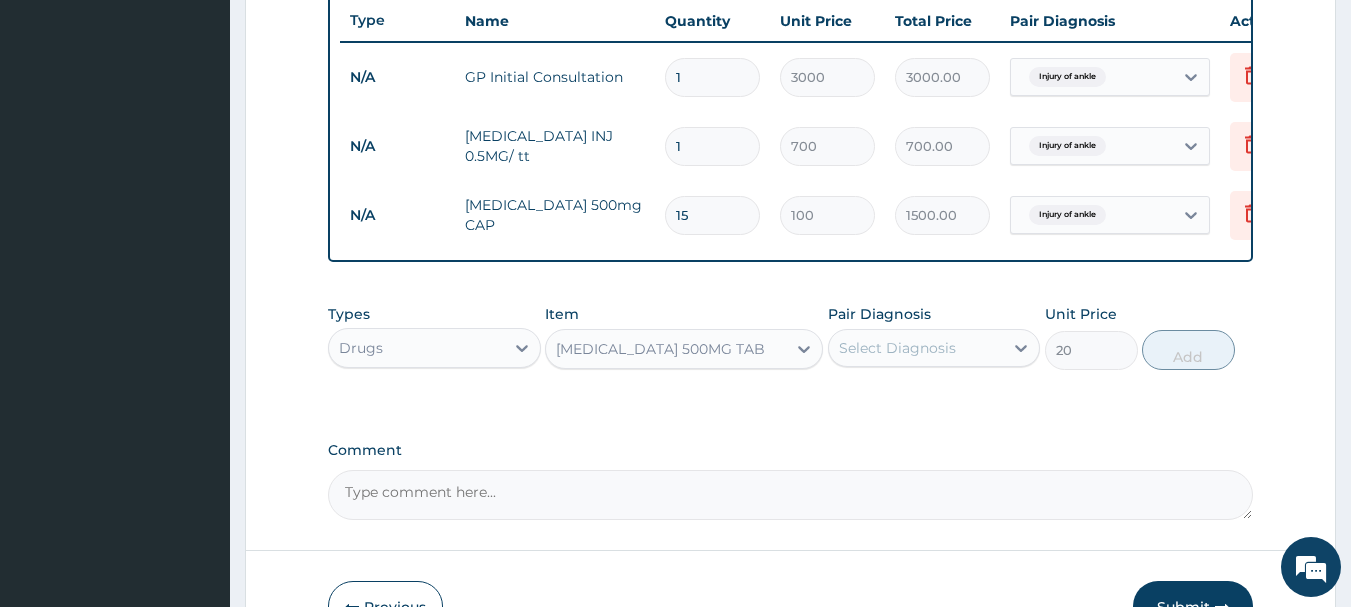 click on "Select Diagnosis" at bounding box center [897, 348] 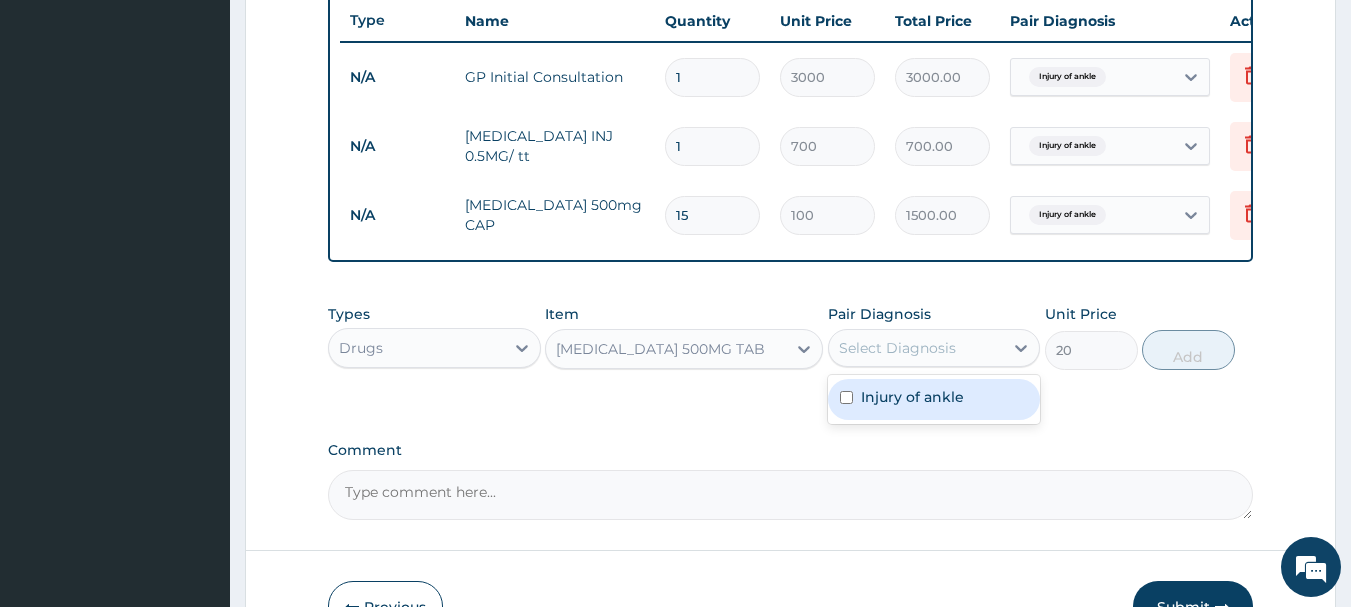 click on "Injury of ankle" at bounding box center [934, 399] 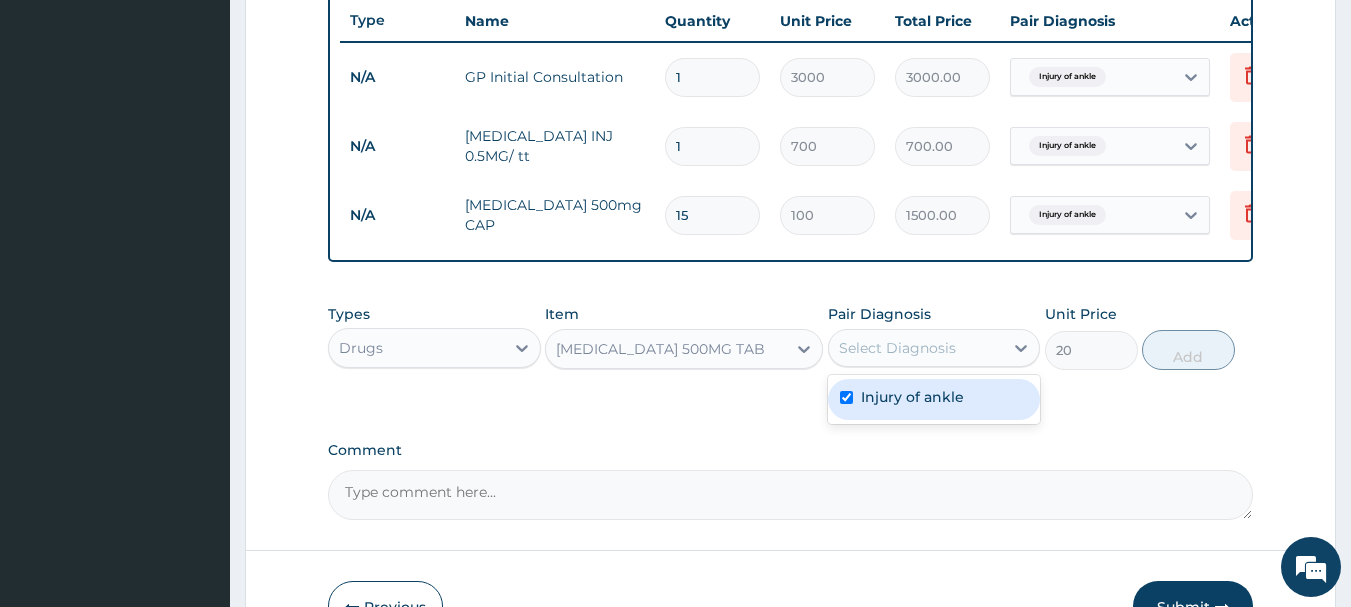 checkbox on "true" 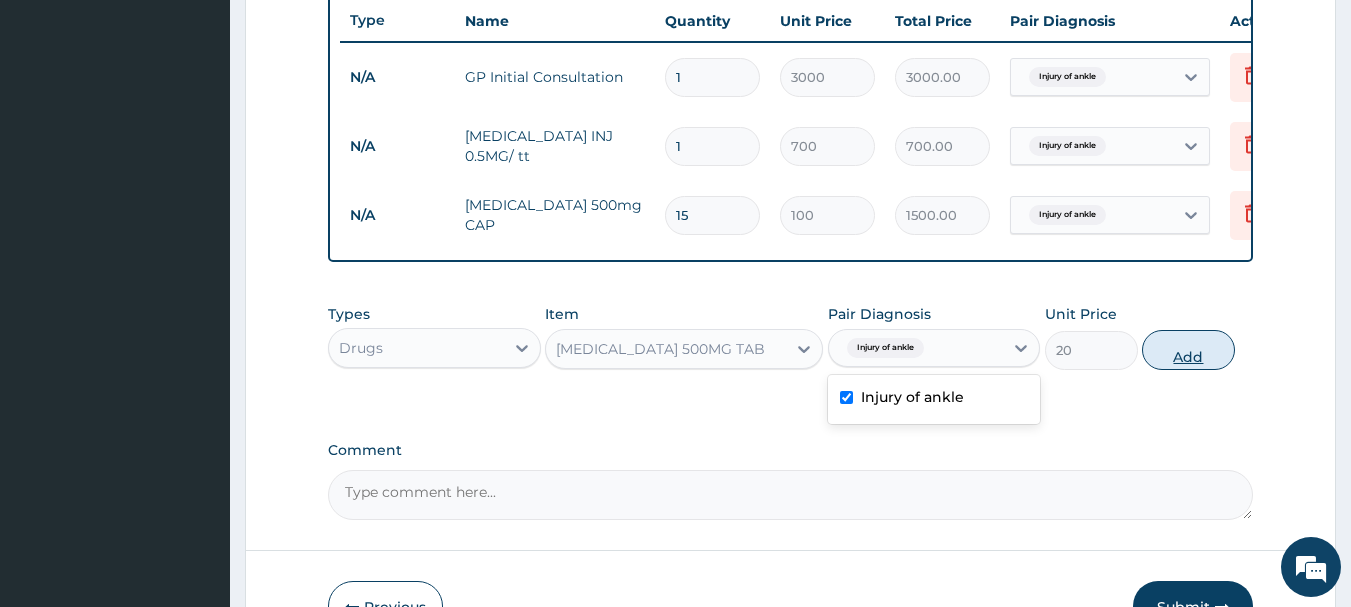 click on "Add" at bounding box center (1188, 350) 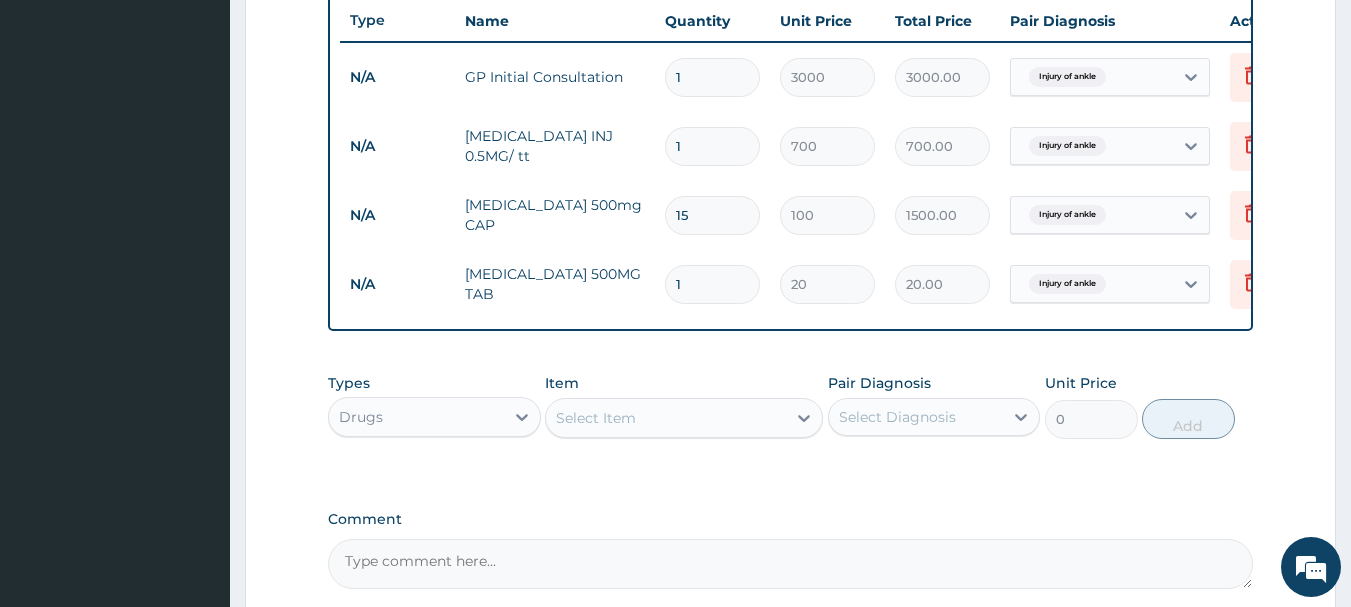click on "1" at bounding box center (712, 284) 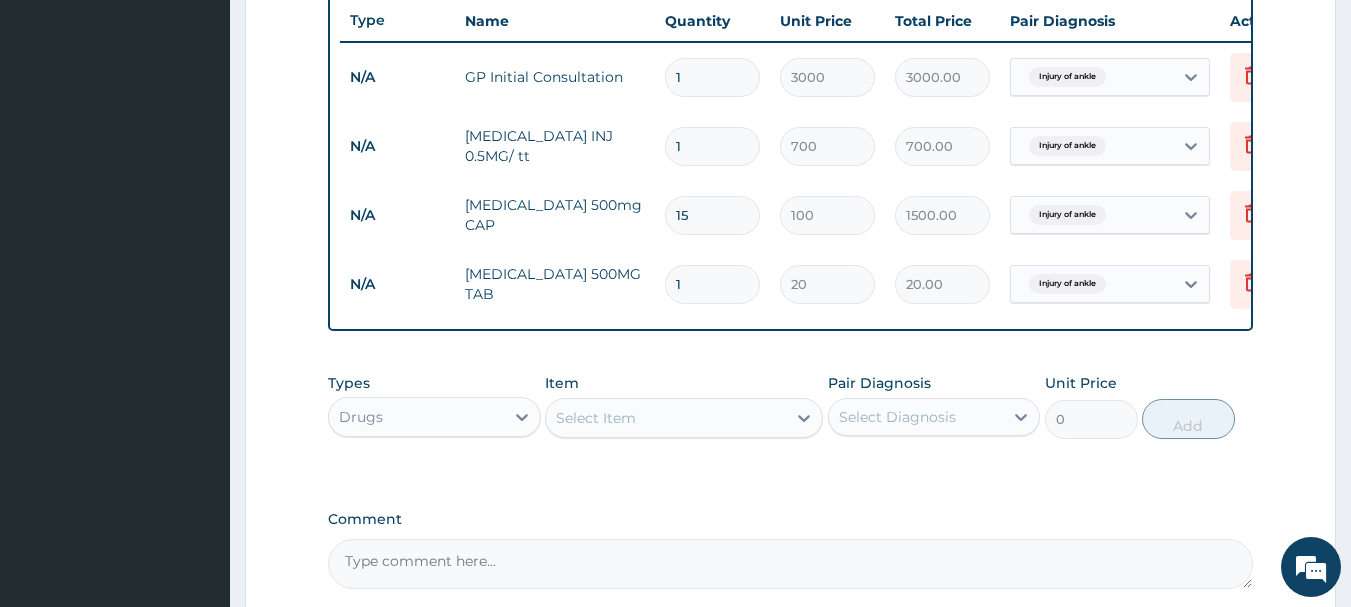 type on "18" 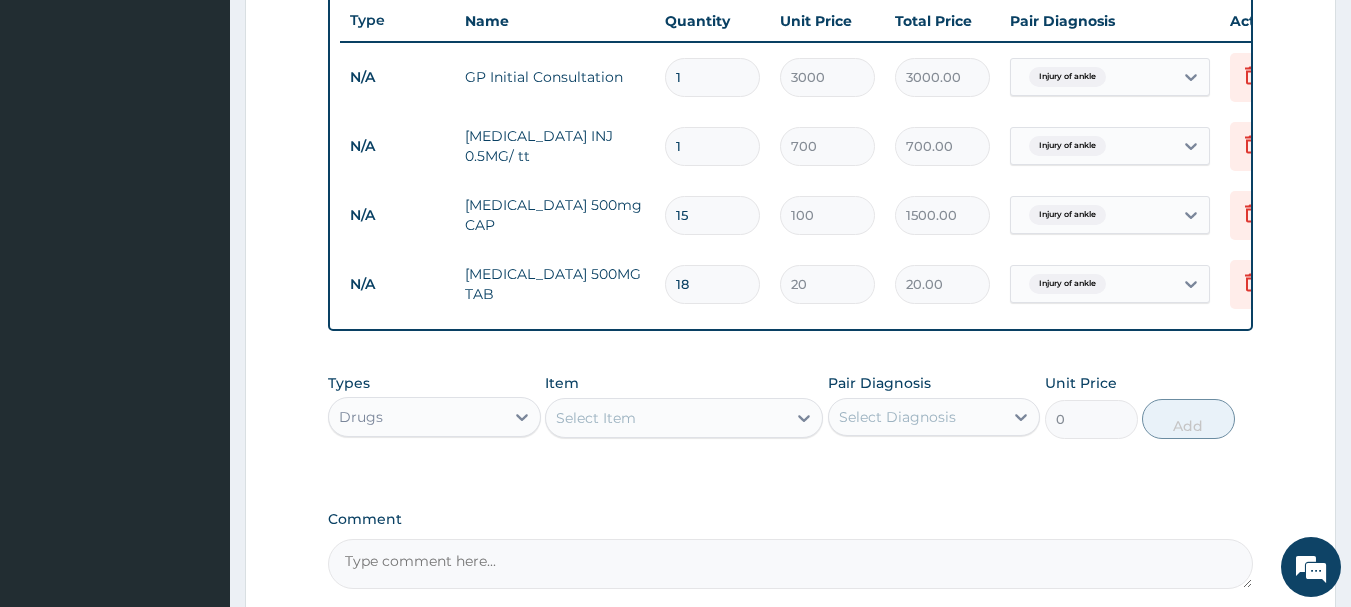 type on "360.00" 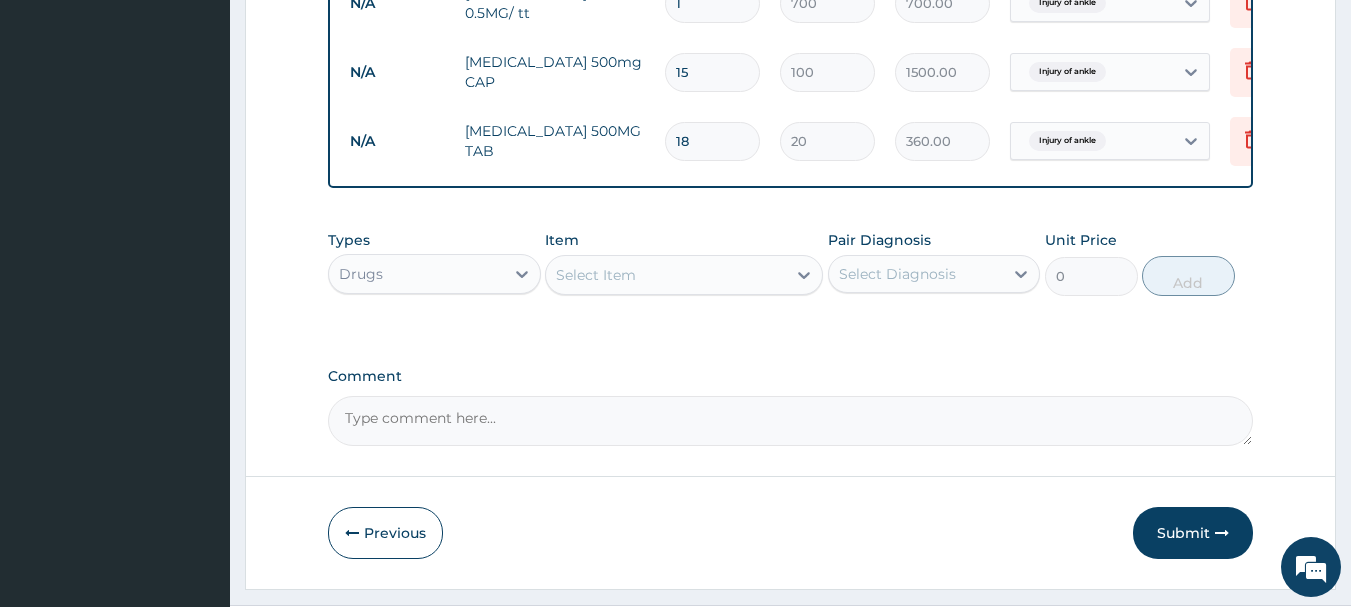 scroll, scrollTop: 901, scrollLeft: 0, axis: vertical 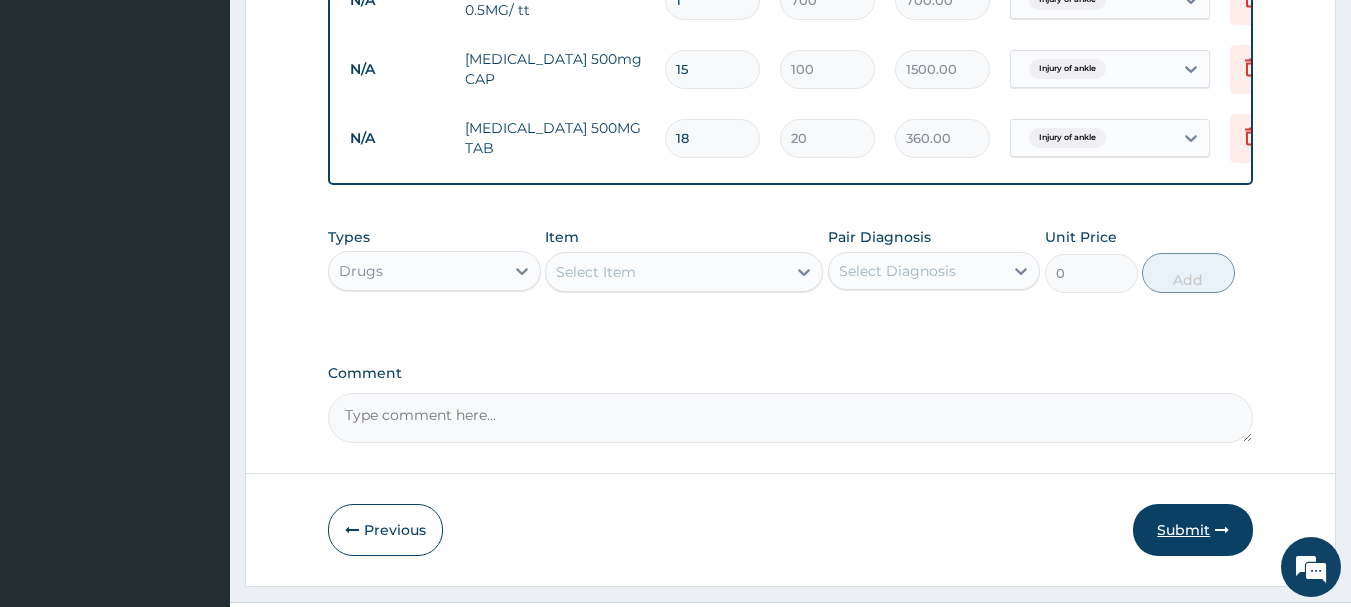 type on "18" 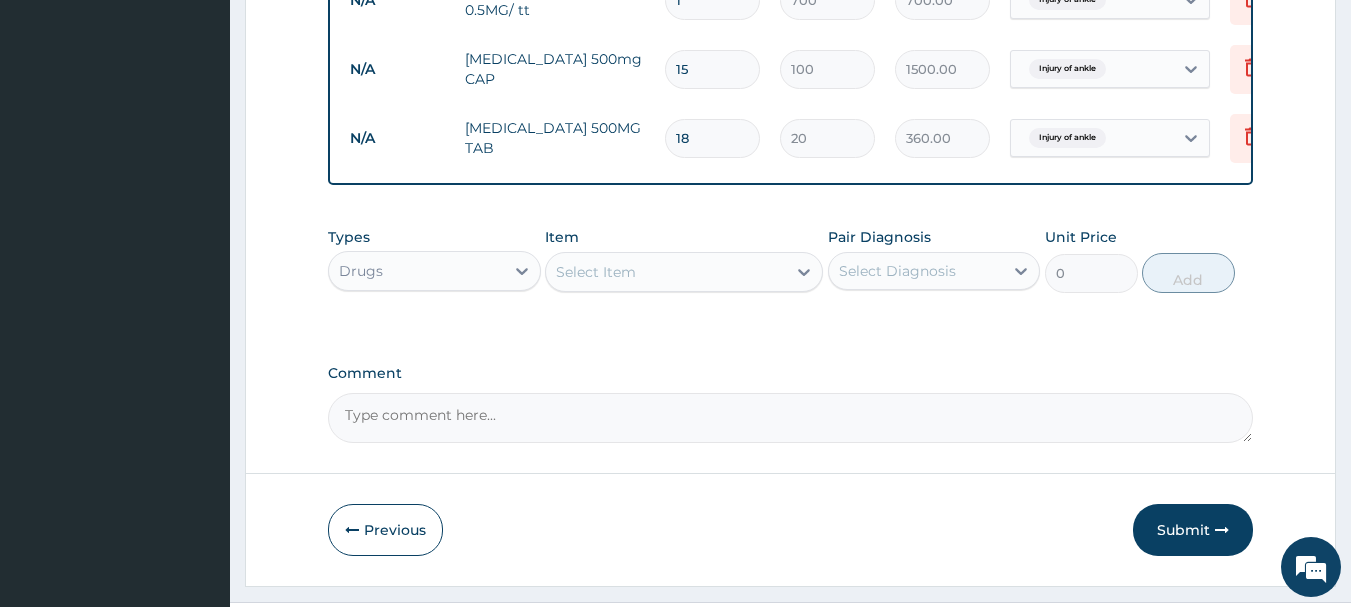 click on "Submit" at bounding box center (1193, 530) 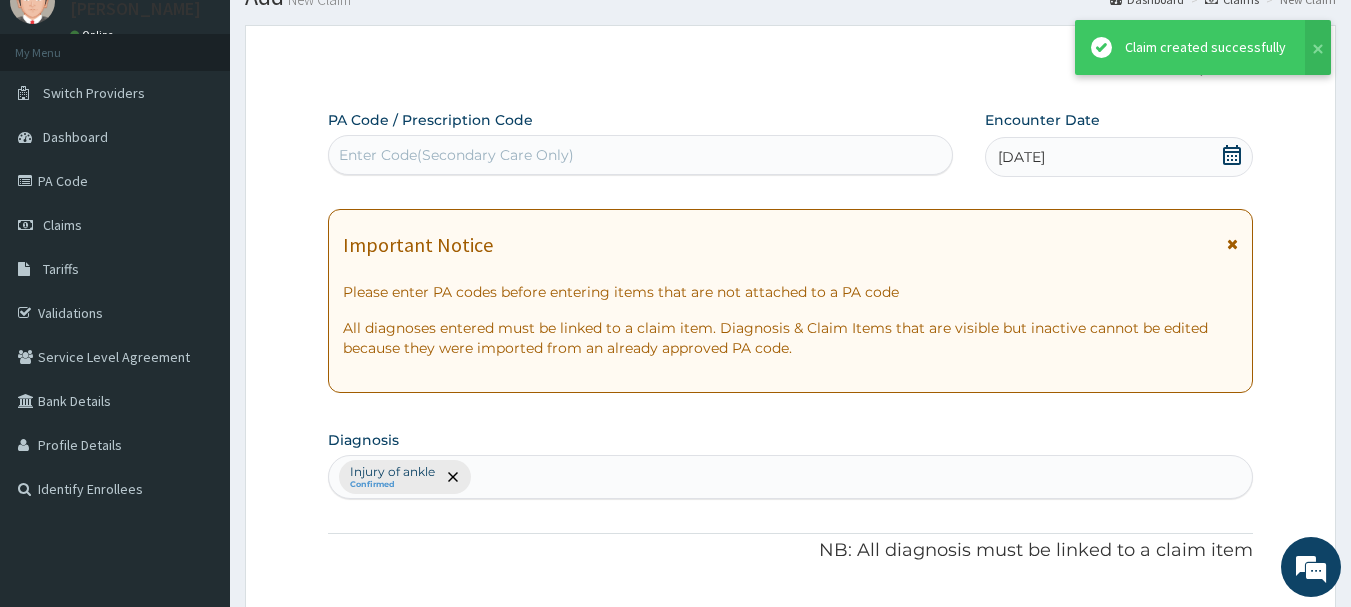 scroll, scrollTop: 901, scrollLeft: 0, axis: vertical 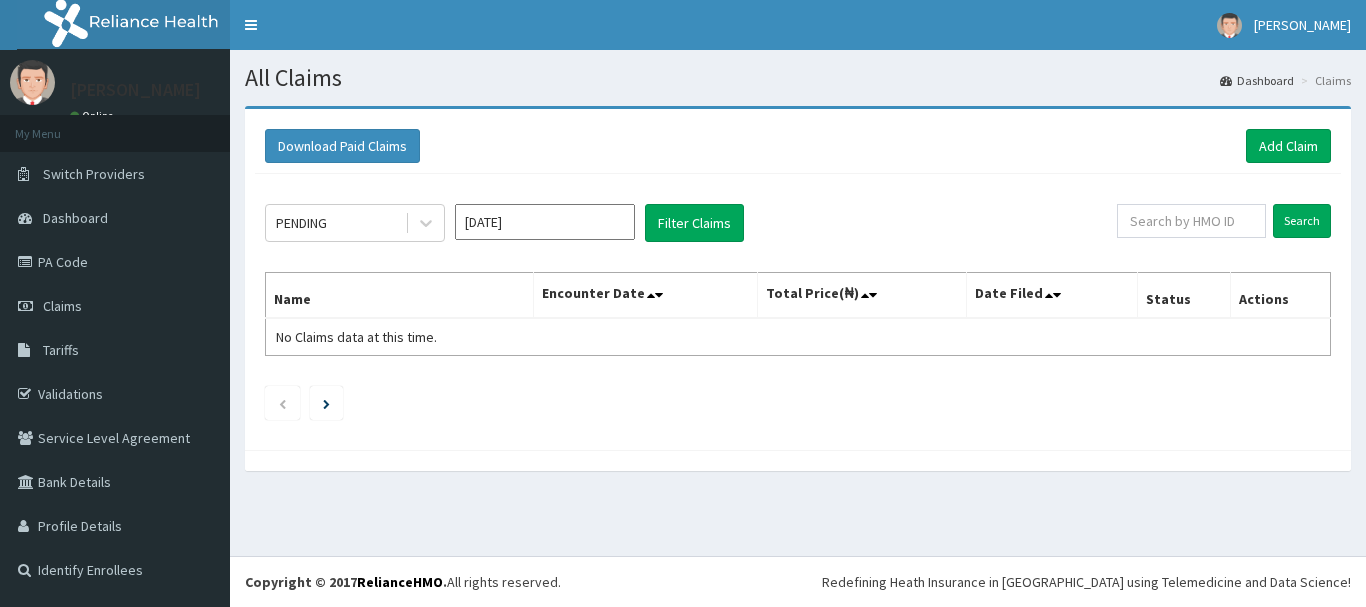 click on "Jul 2025" at bounding box center (545, 222) 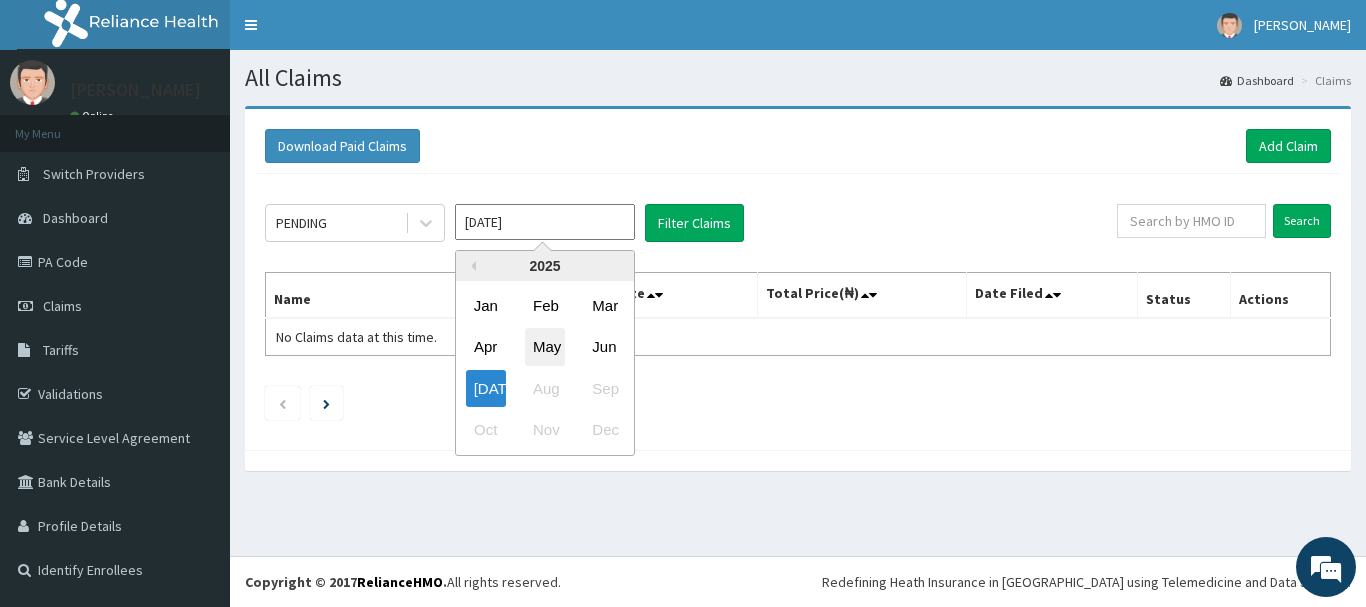 click on "May" at bounding box center (545, 347) 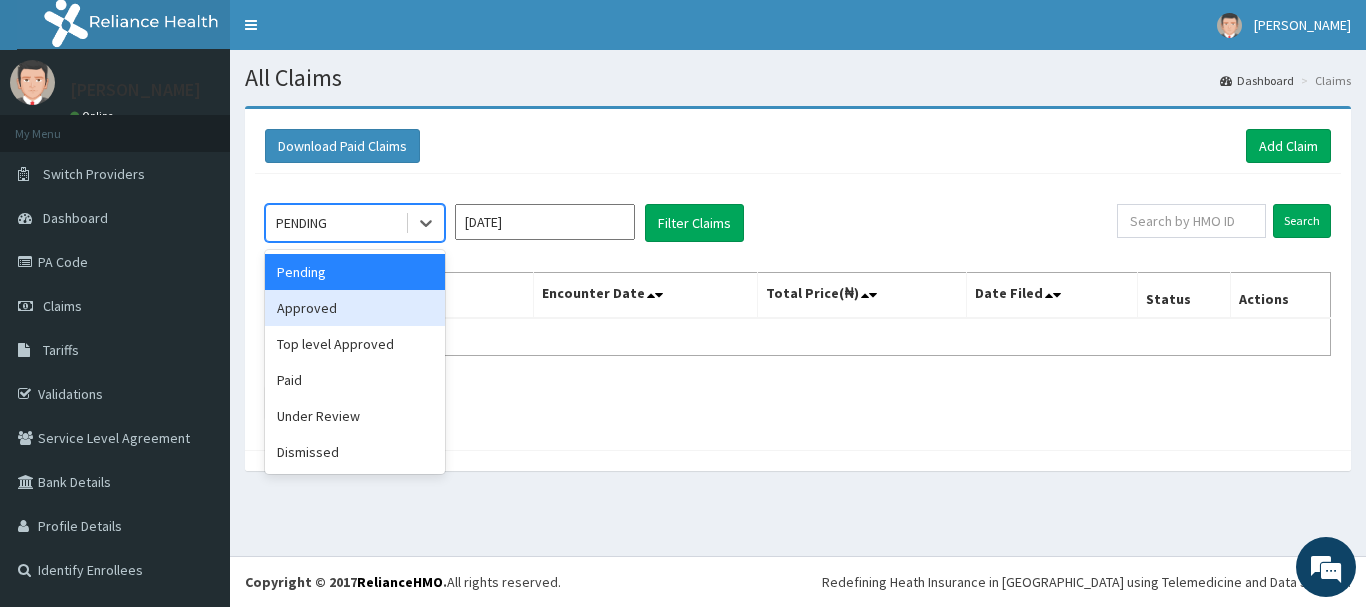 click on "Approved" at bounding box center [355, 308] 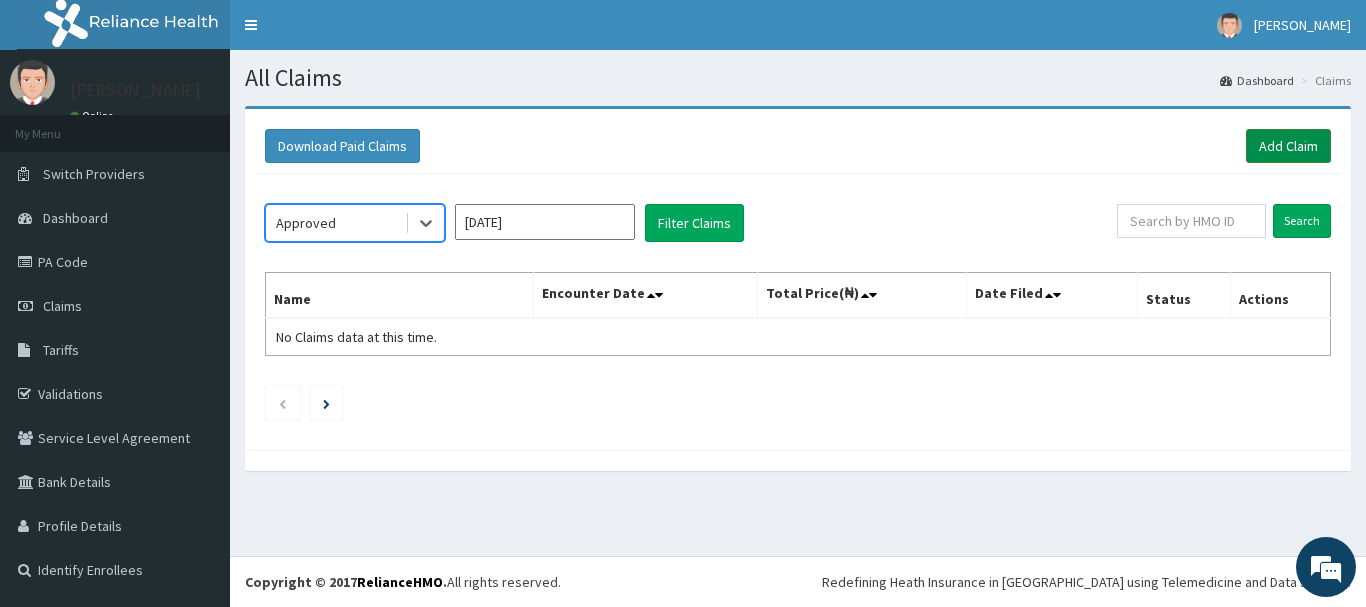 click on "Add Claim" at bounding box center (1288, 146) 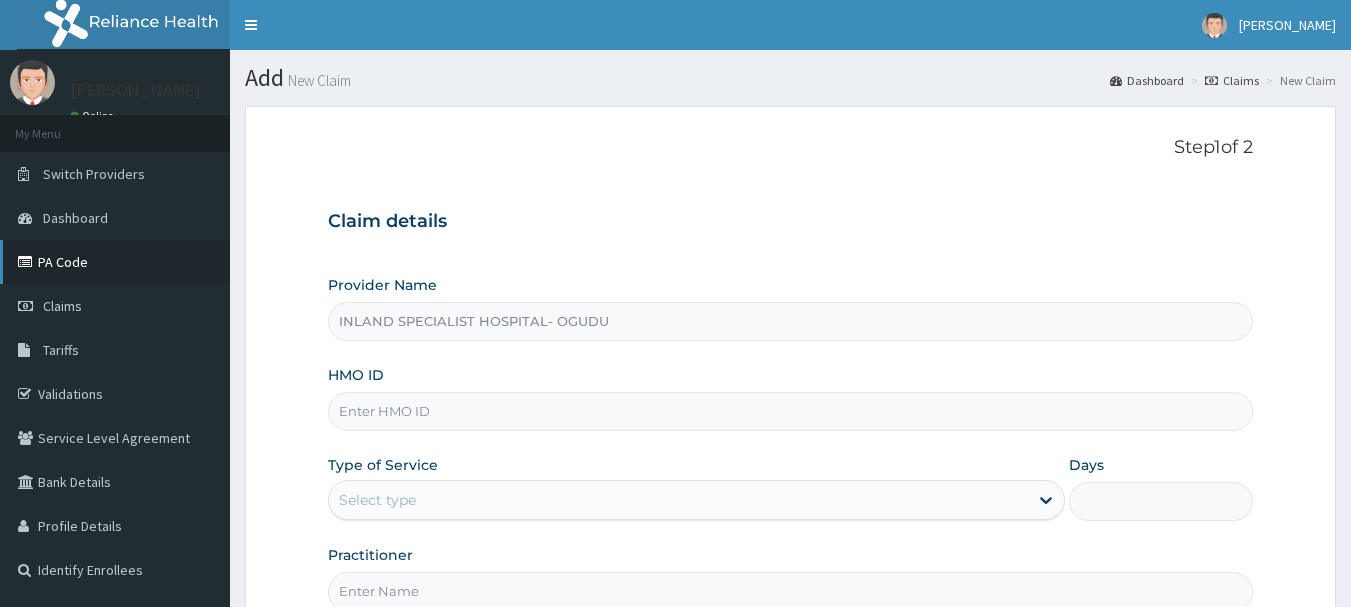 scroll, scrollTop: 0, scrollLeft: 0, axis: both 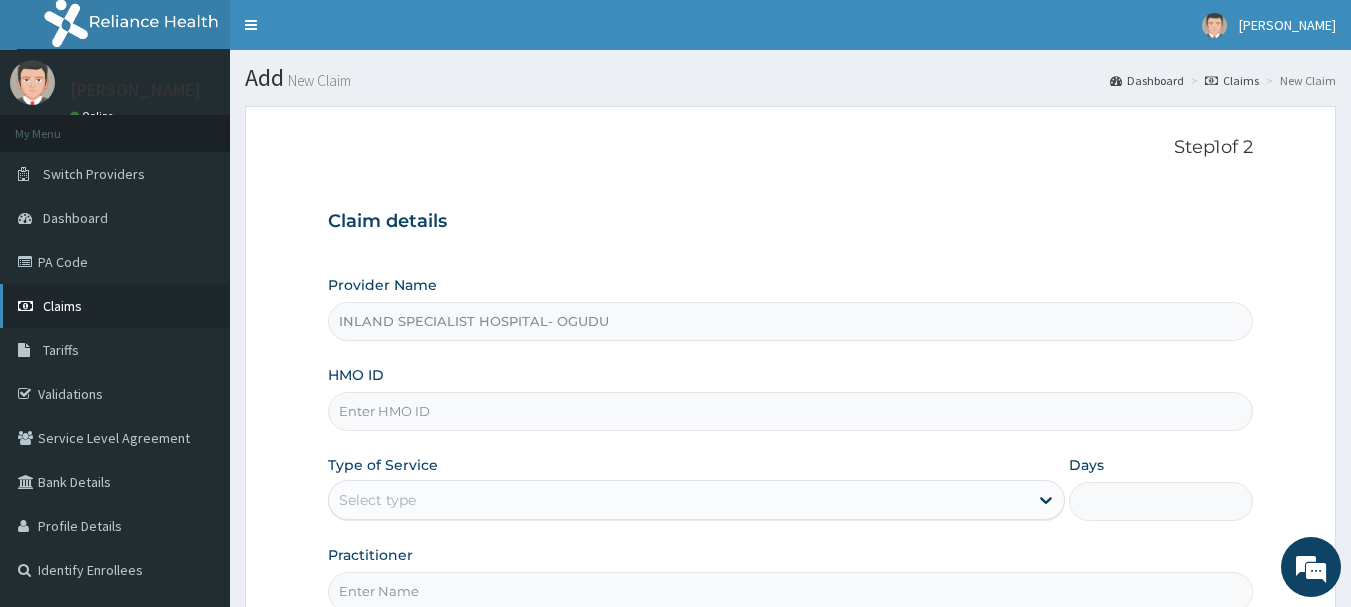 click on "Claims" at bounding box center [62, 306] 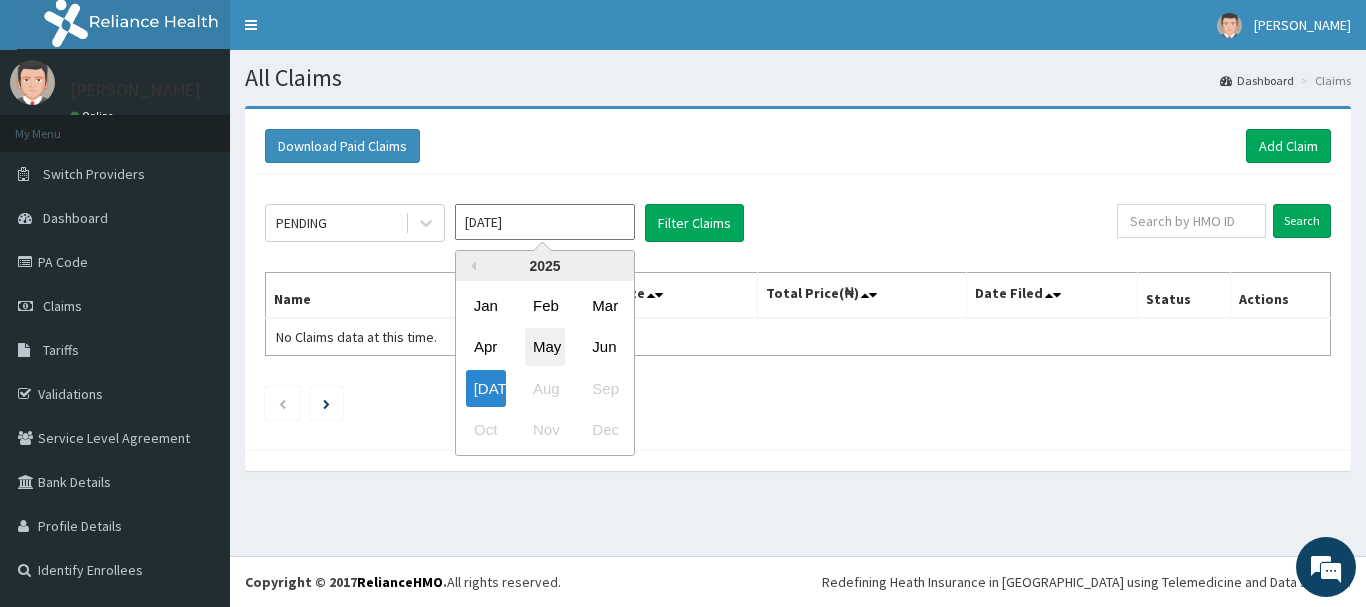 scroll, scrollTop: 0, scrollLeft: 0, axis: both 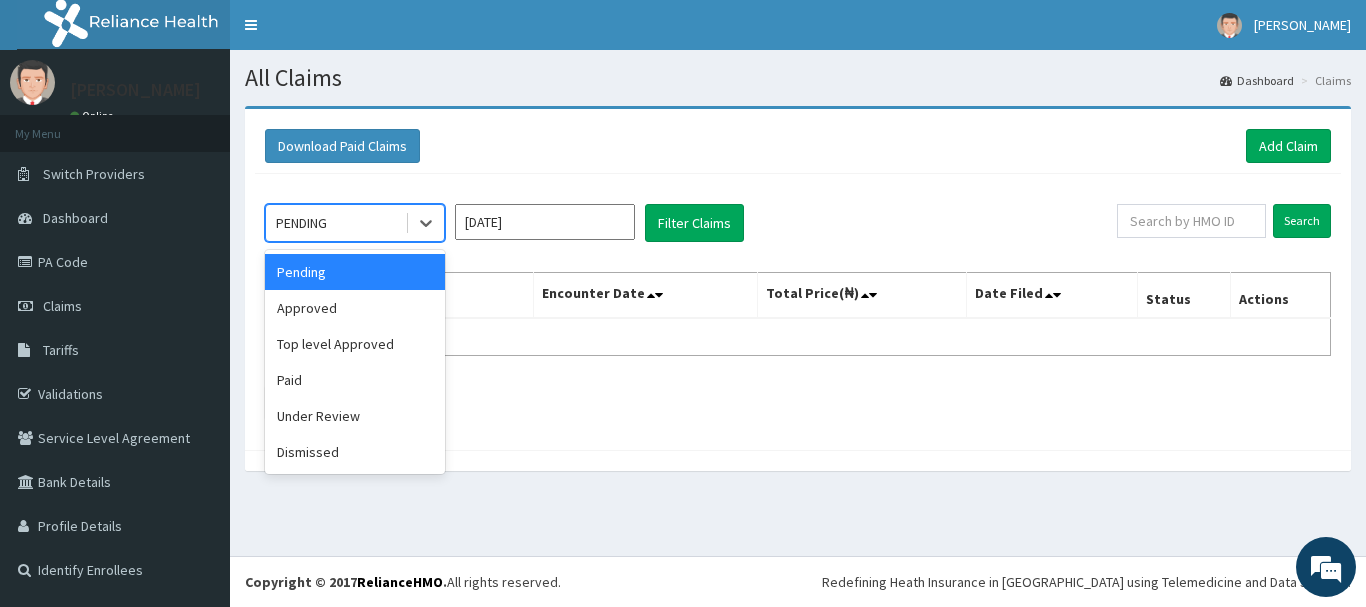 click on "PENDING" at bounding box center [301, 223] 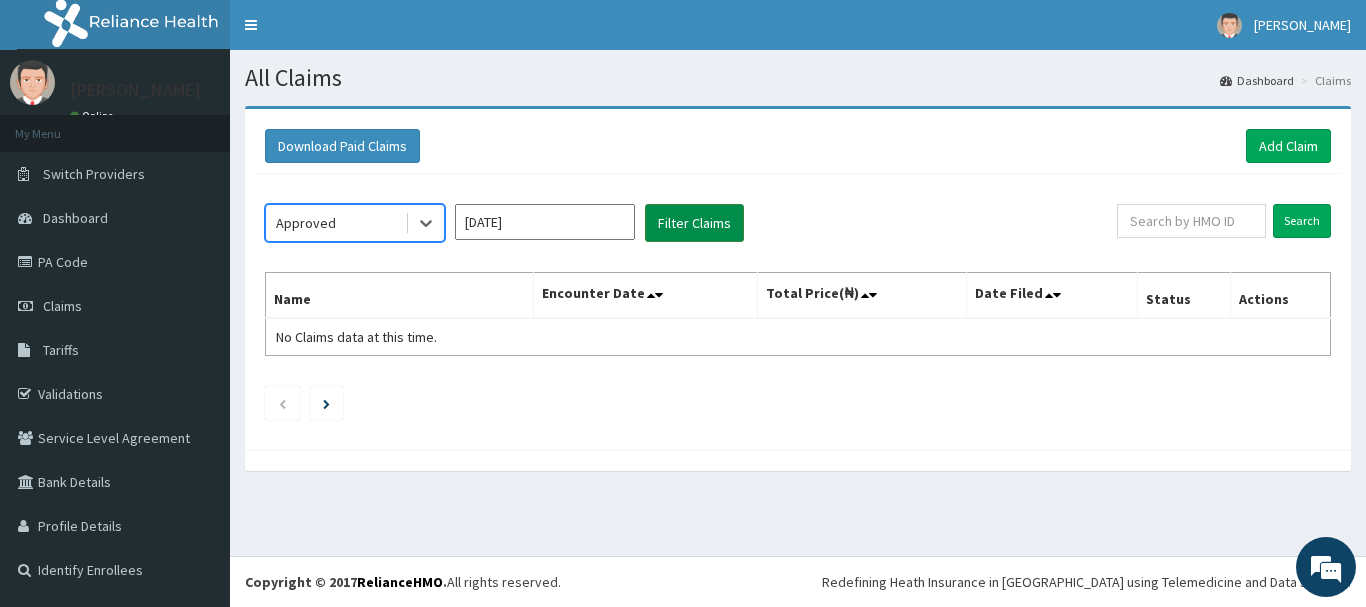 click on "Filter Claims" at bounding box center [694, 223] 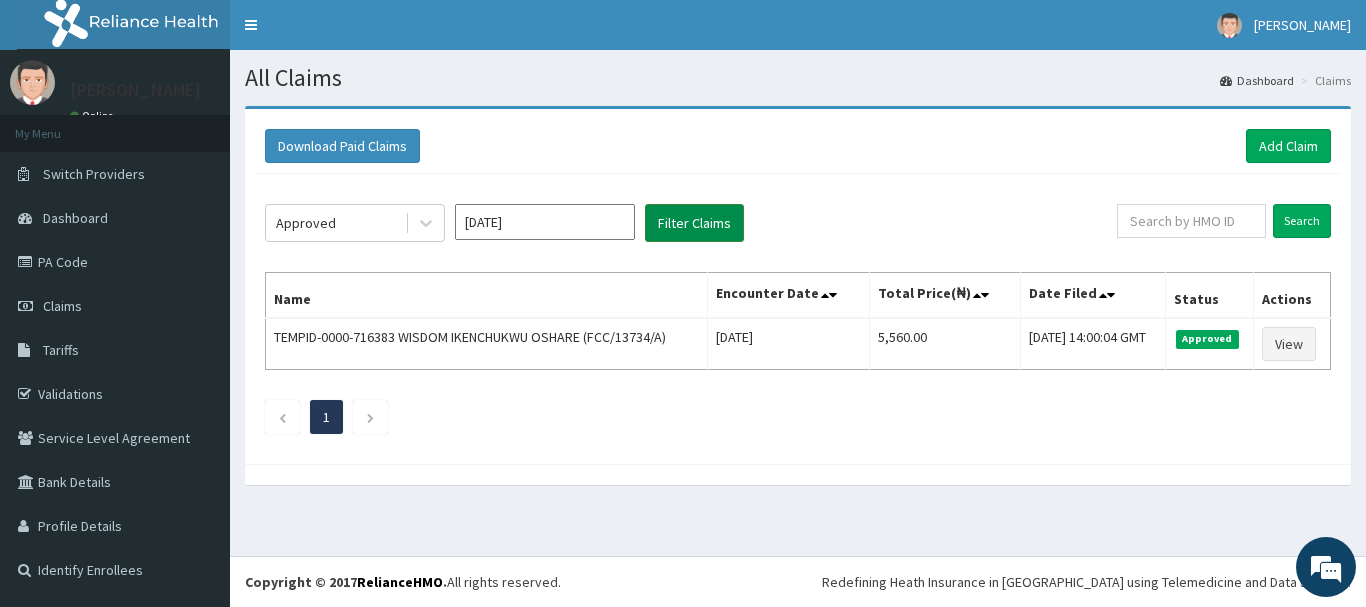 scroll, scrollTop: 0, scrollLeft: 0, axis: both 